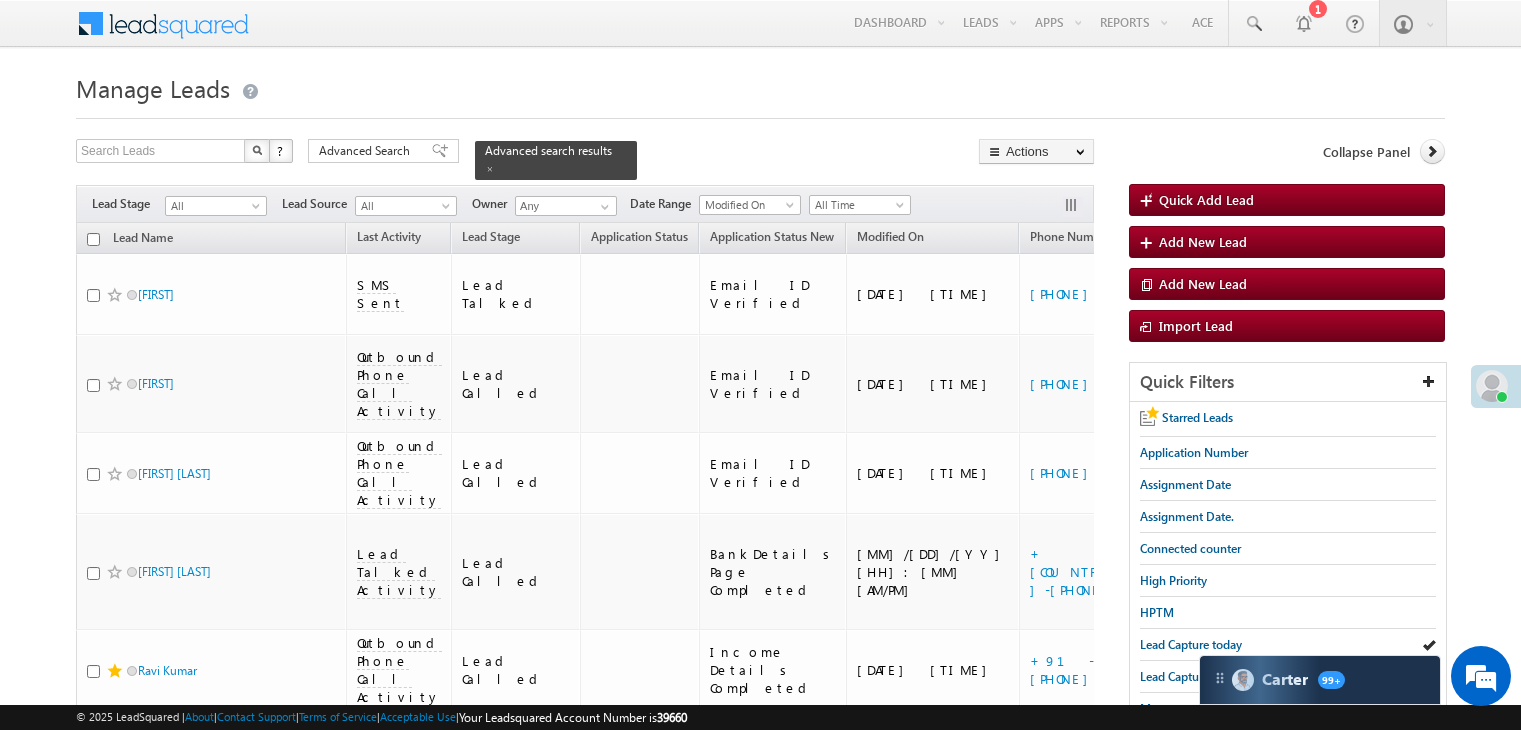 scroll, scrollTop: 0, scrollLeft: 0, axis: both 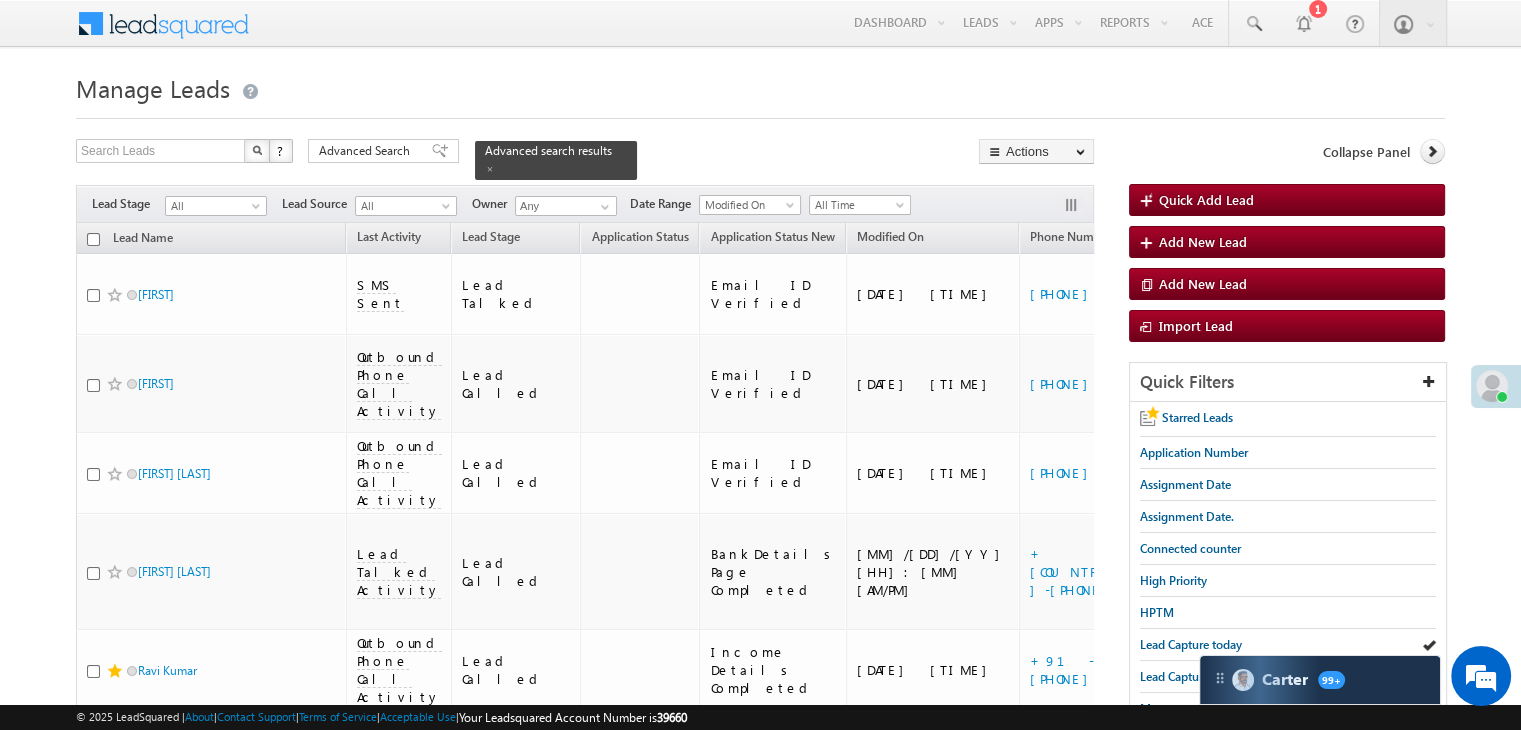 click on "Assignment Date" at bounding box center (1185, 484) 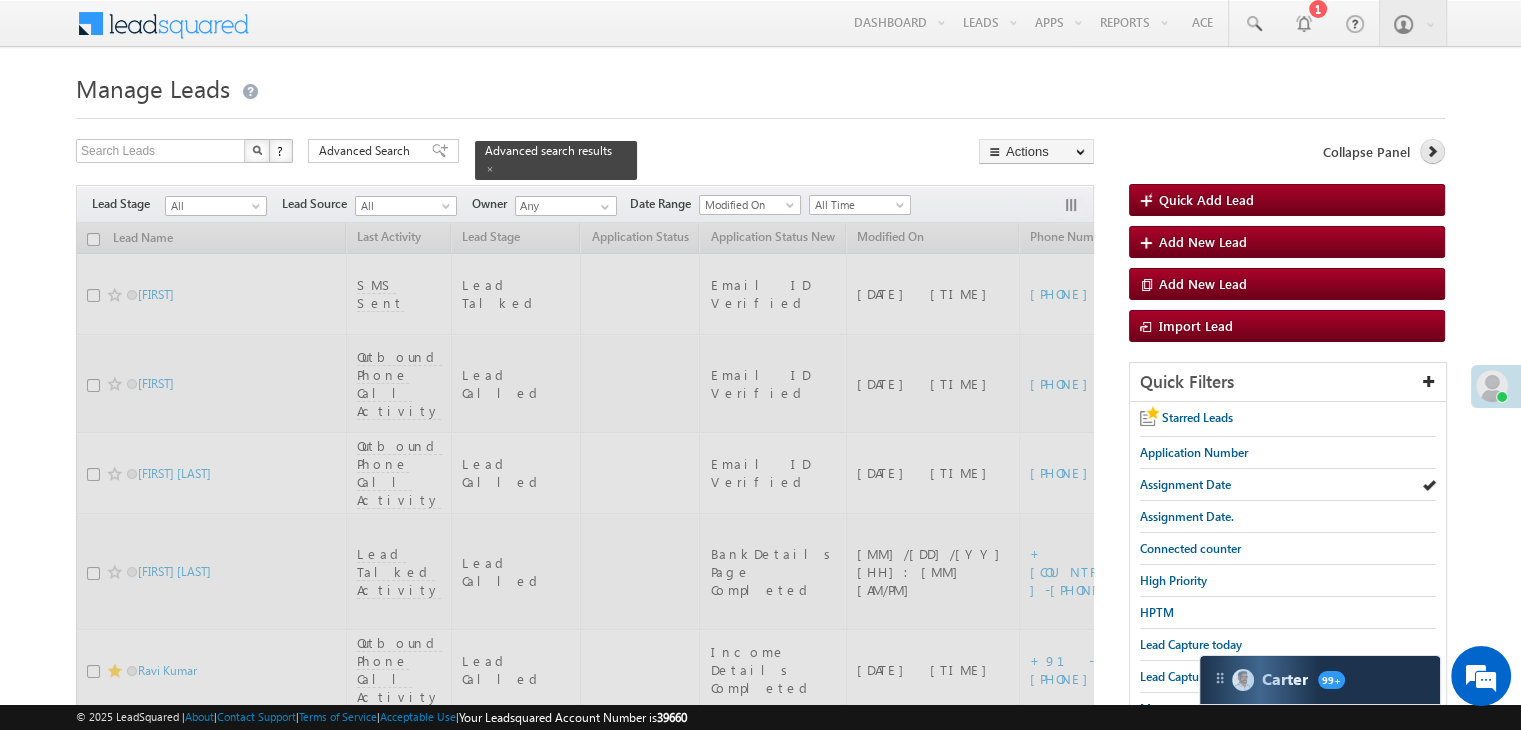 click at bounding box center (1432, 151) 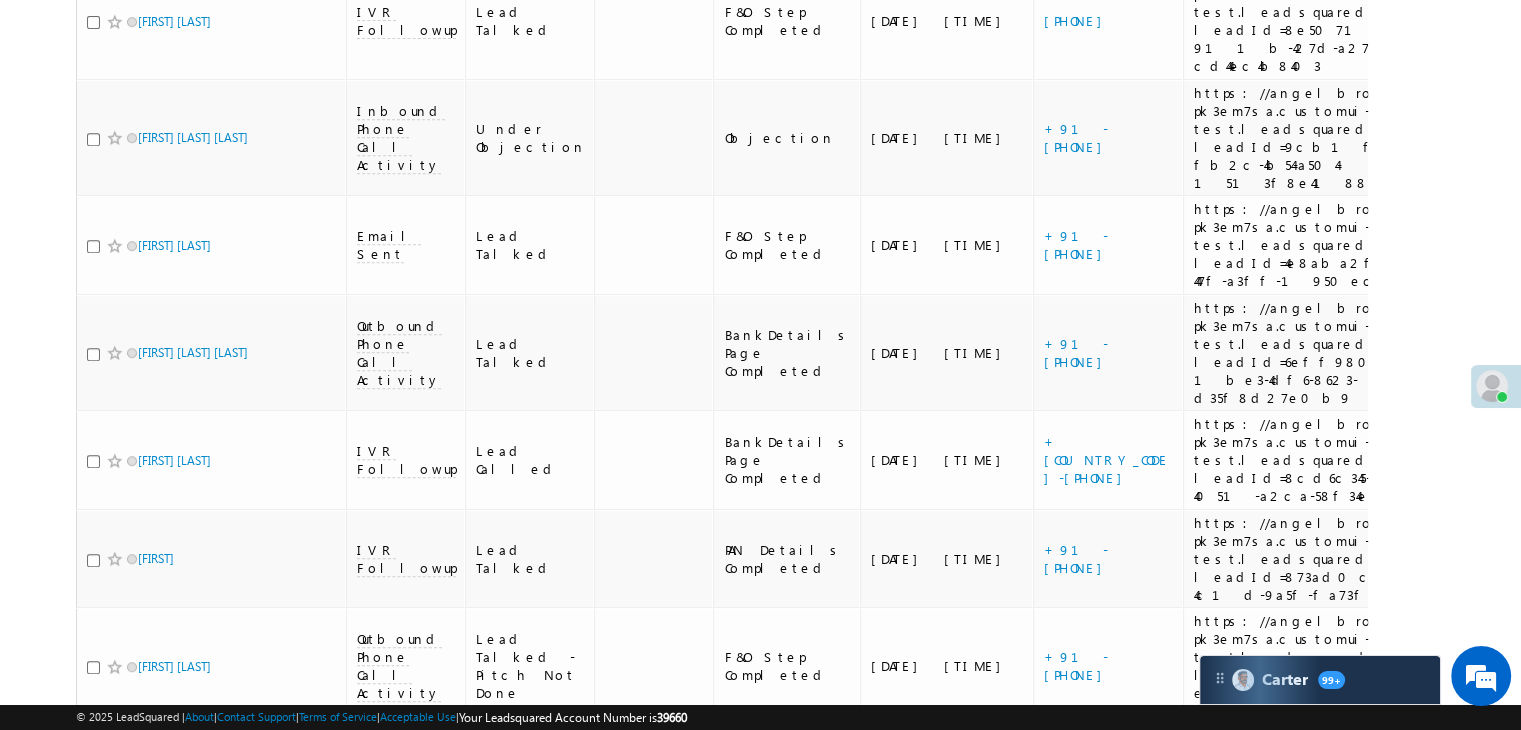 scroll, scrollTop: 187, scrollLeft: 0, axis: vertical 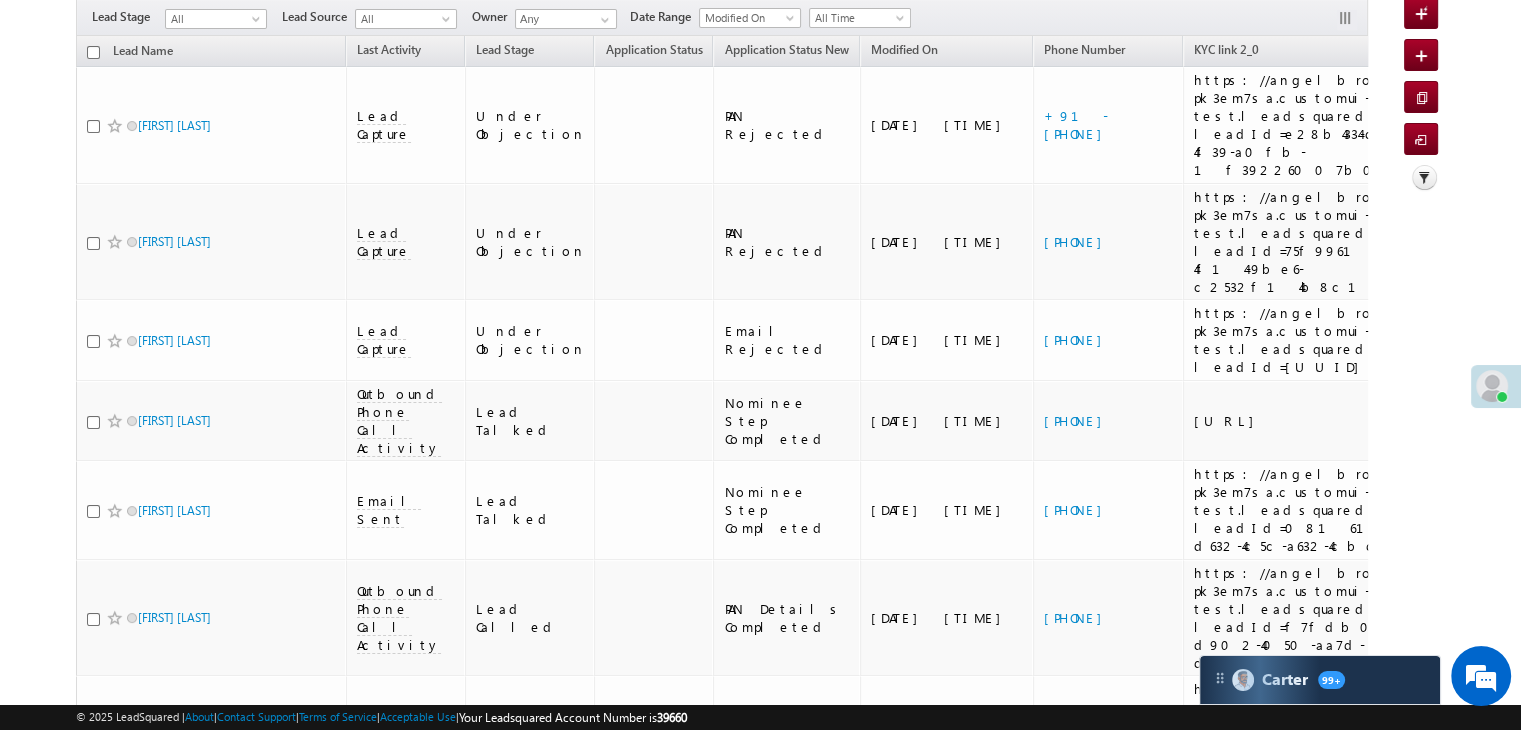 click on "All" at bounding box center [213, 19] 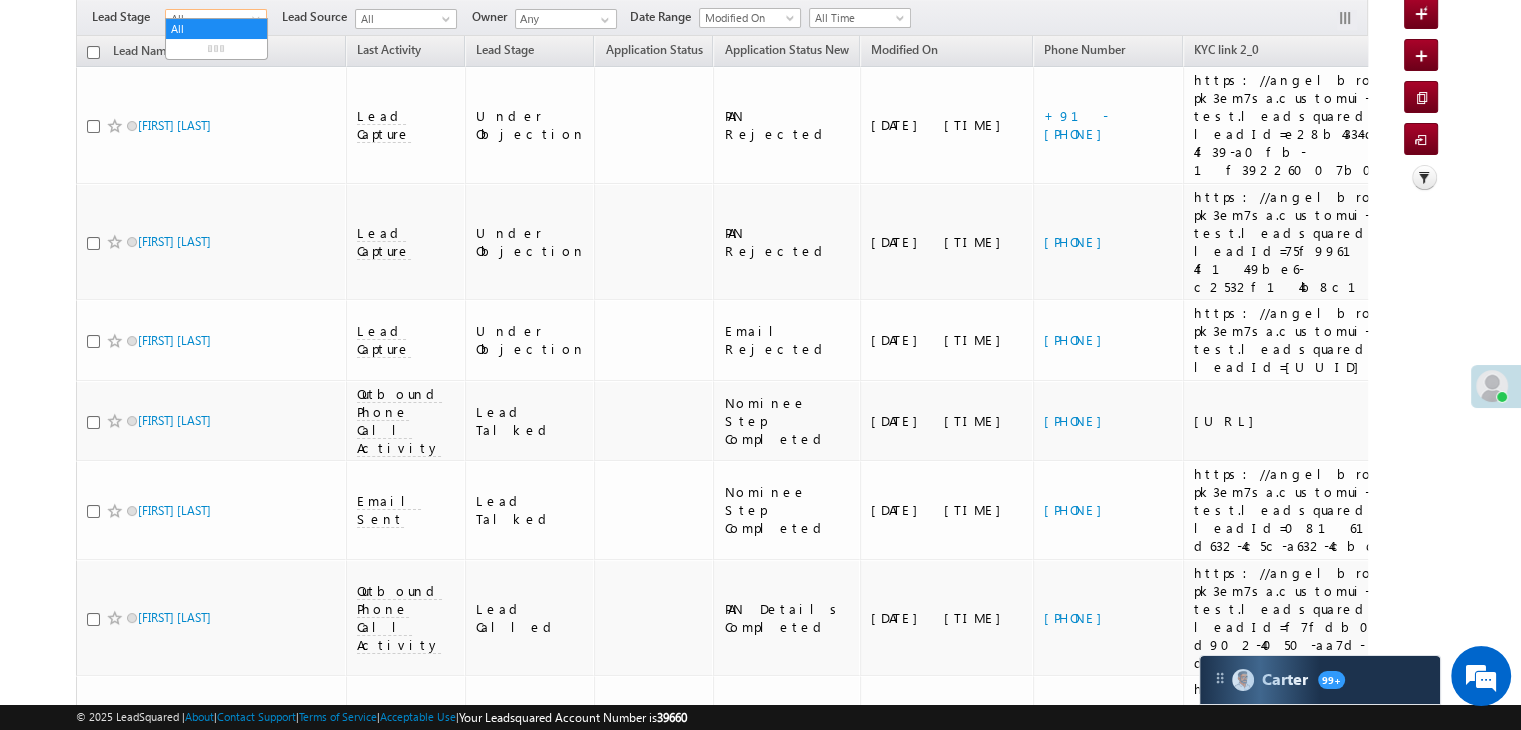 scroll, scrollTop: 0, scrollLeft: 0, axis: both 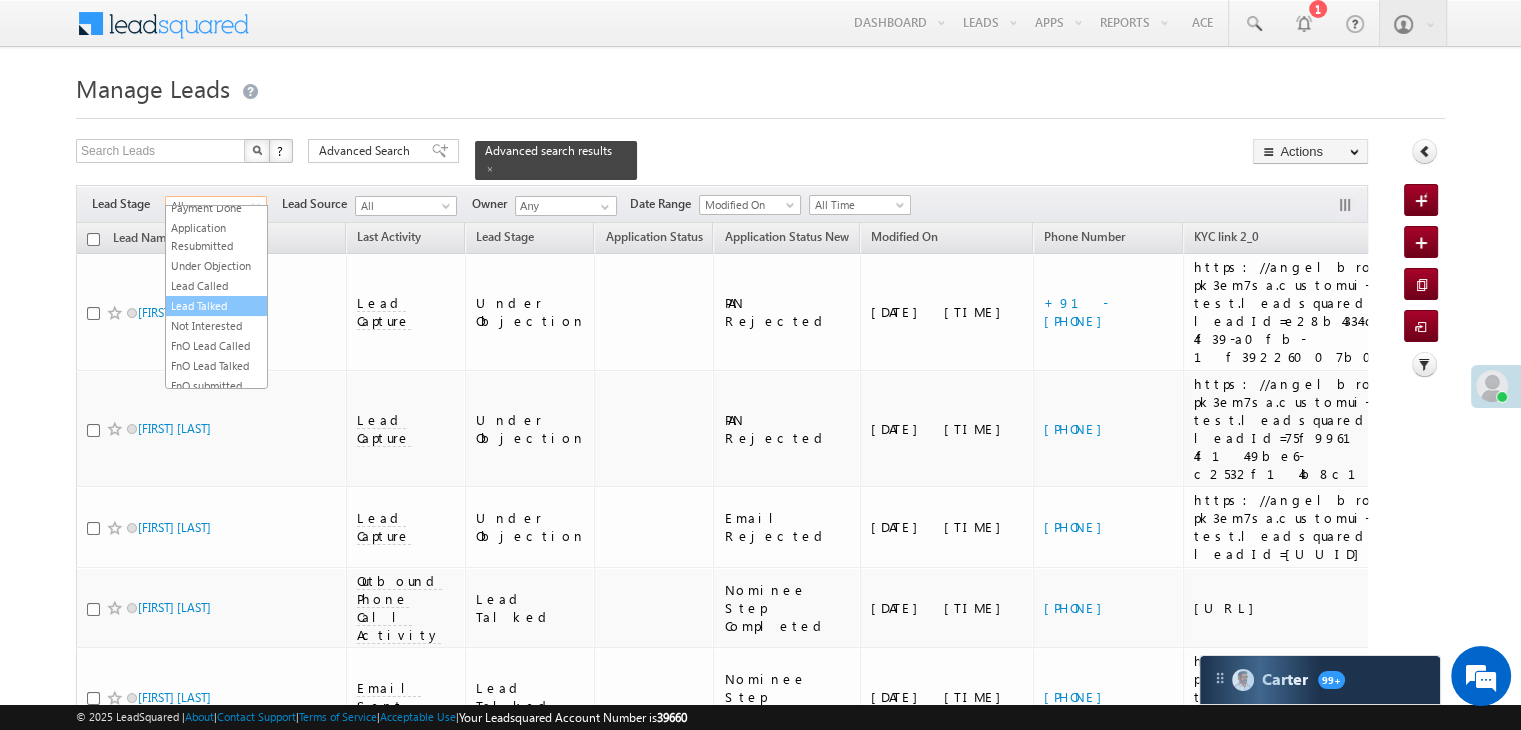 click on "Lead Talked" at bounding box center [216, 306] 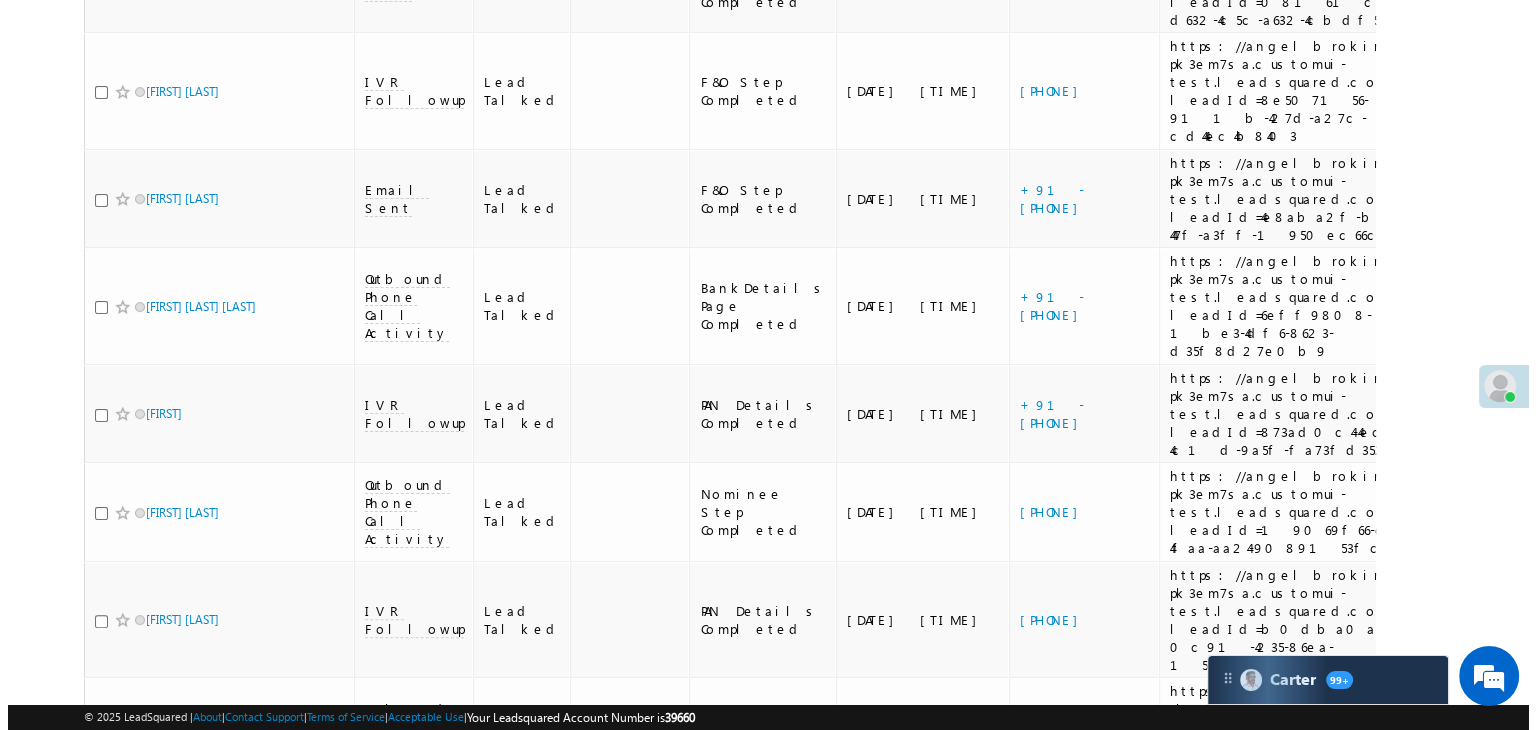 scroll, scrollTop: 0, scrollLeft: 0, axis: both 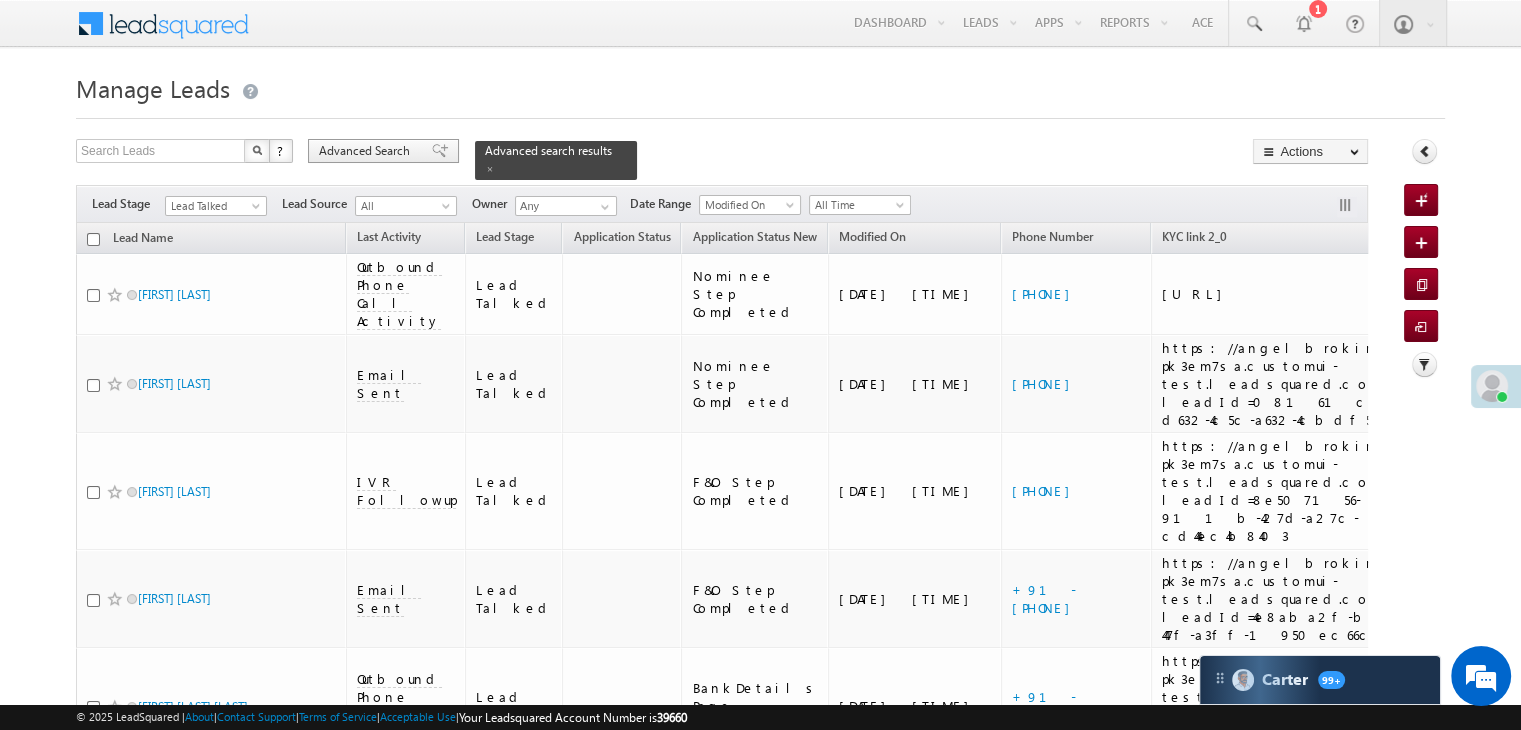 click on "Advanced Search" at bounding box center (383, 151) 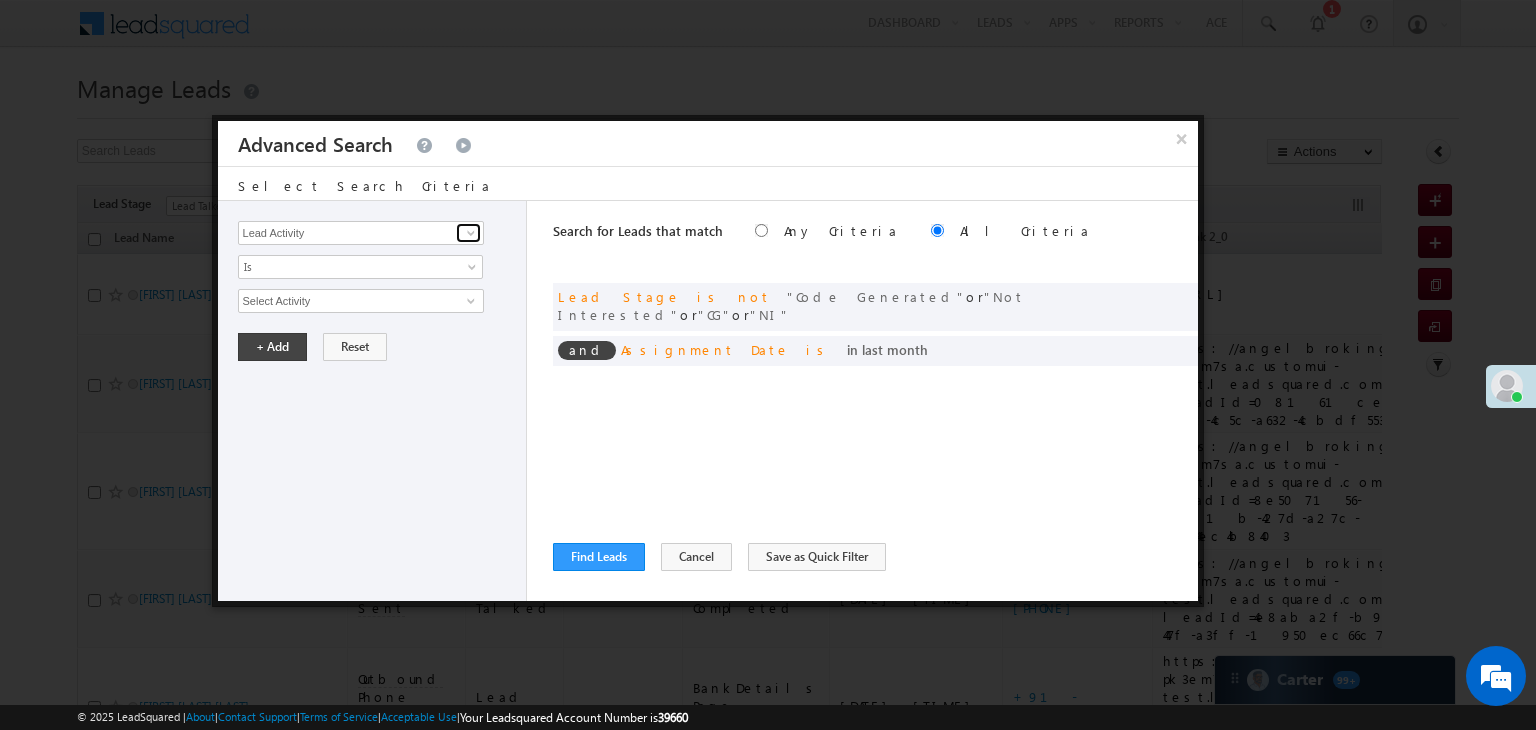 click at bounding box center [468, 233] 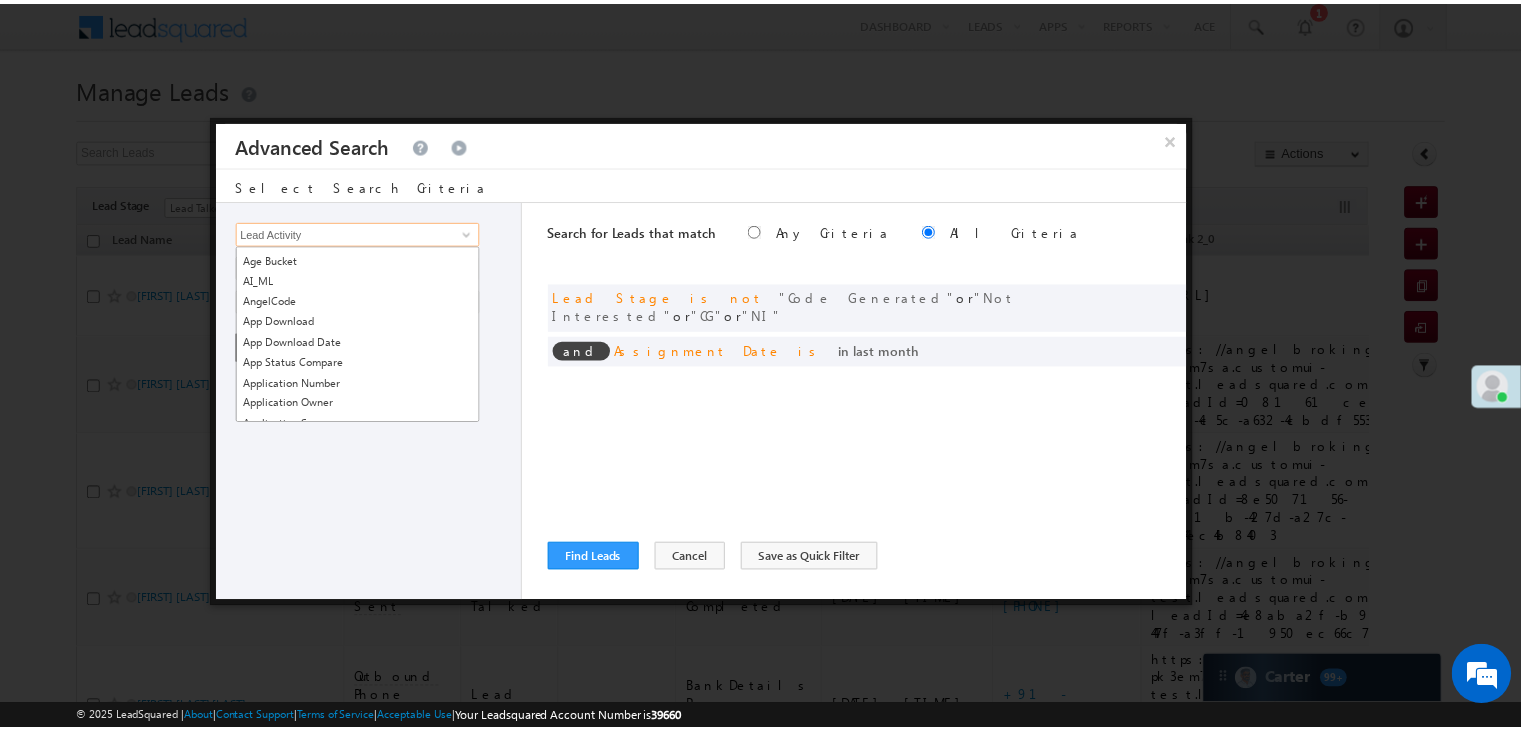 scroll, scrollTop: 400, scrollLeft: 0, axis: vertical 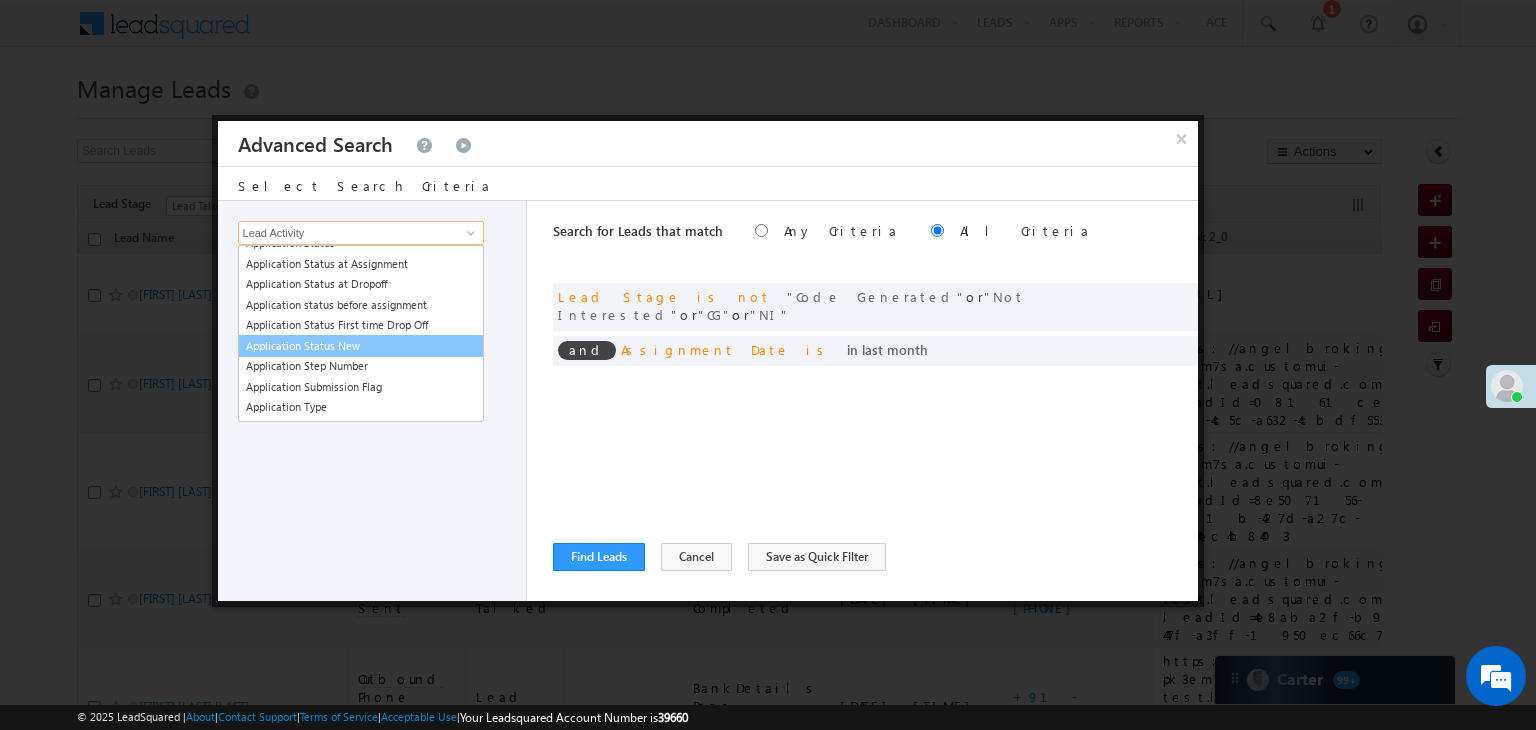click on "Application Status New" at bounding box center (361, 346) 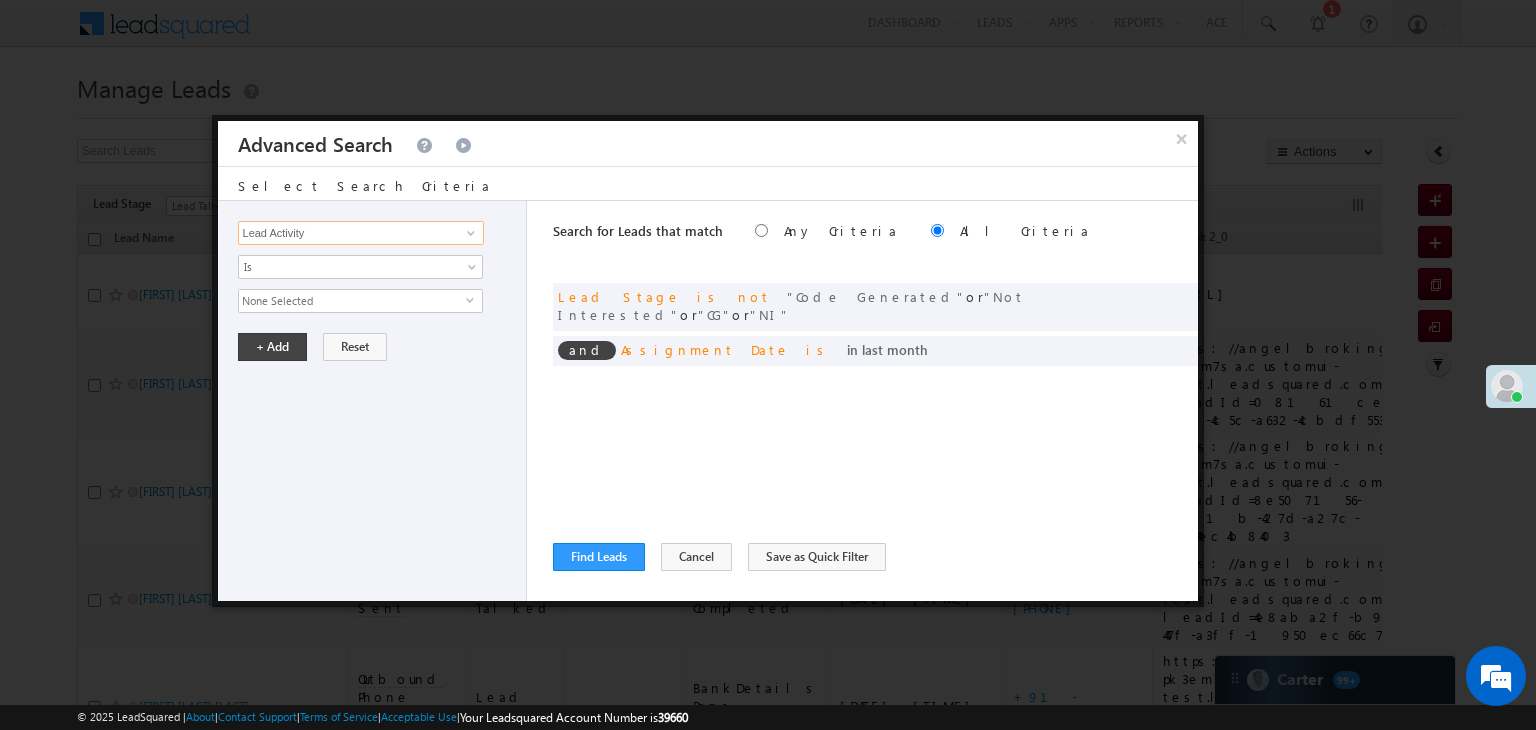 type on "Application Status New" 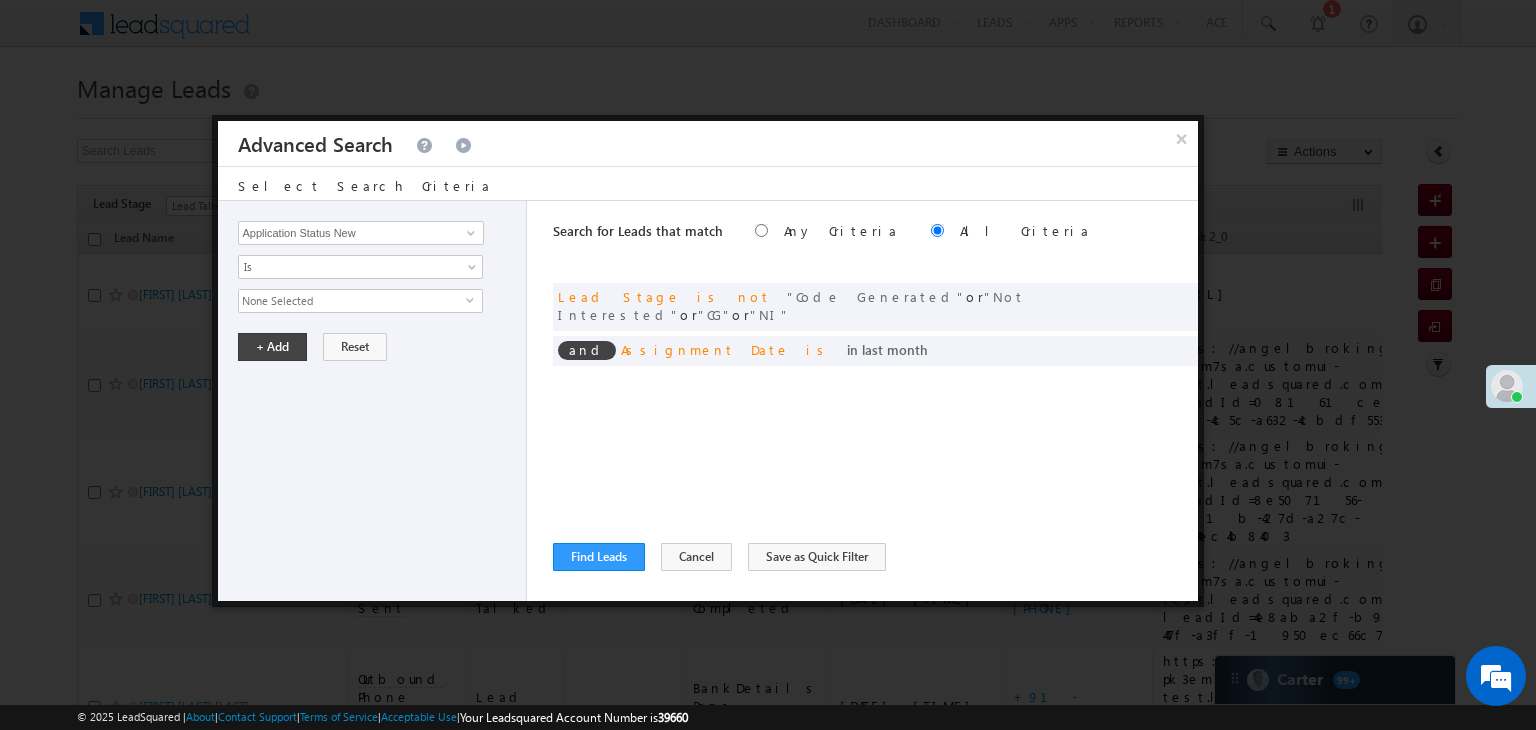 click on "None Selected" at bounding box center (352, 301) 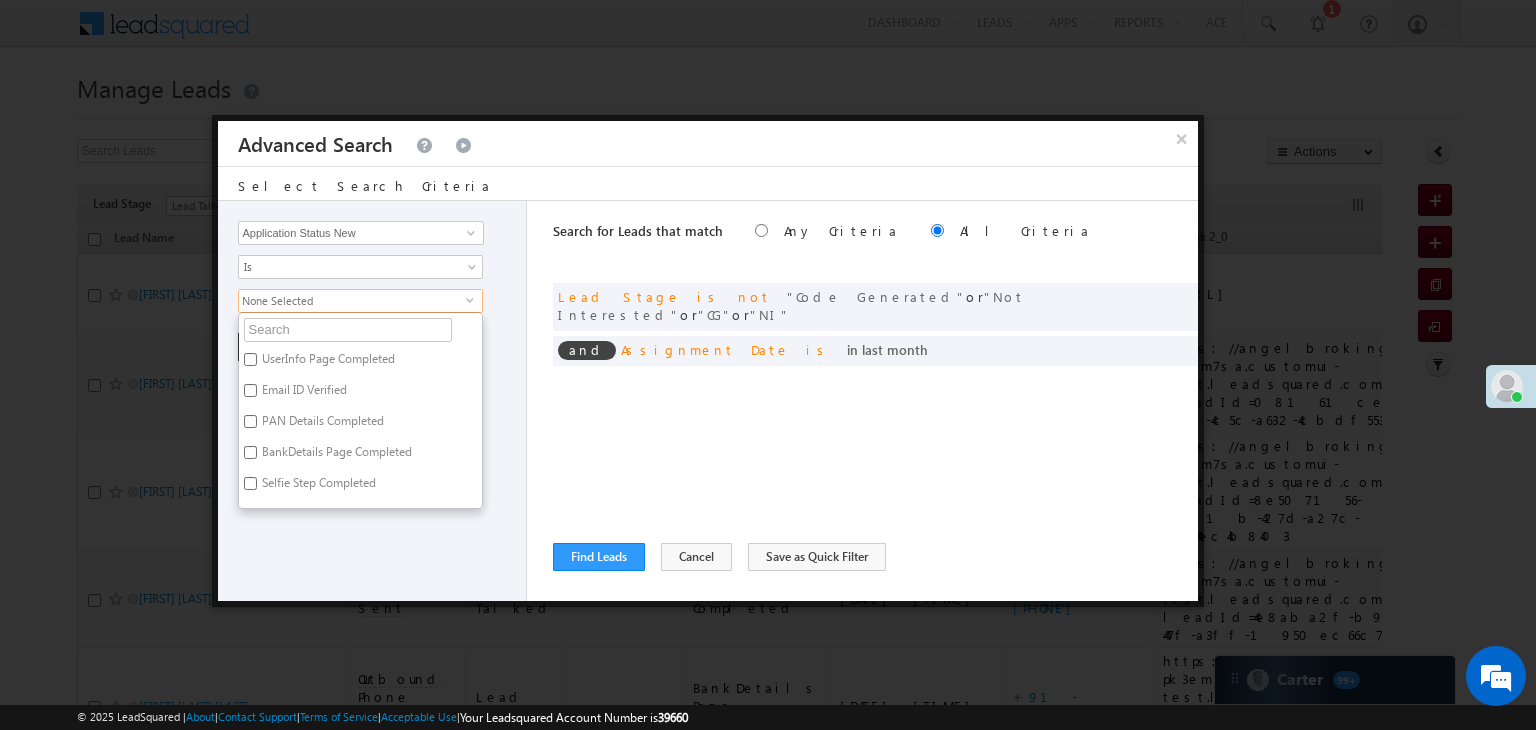 click on "PAN Details Completed" at bounding box center (321, 424) 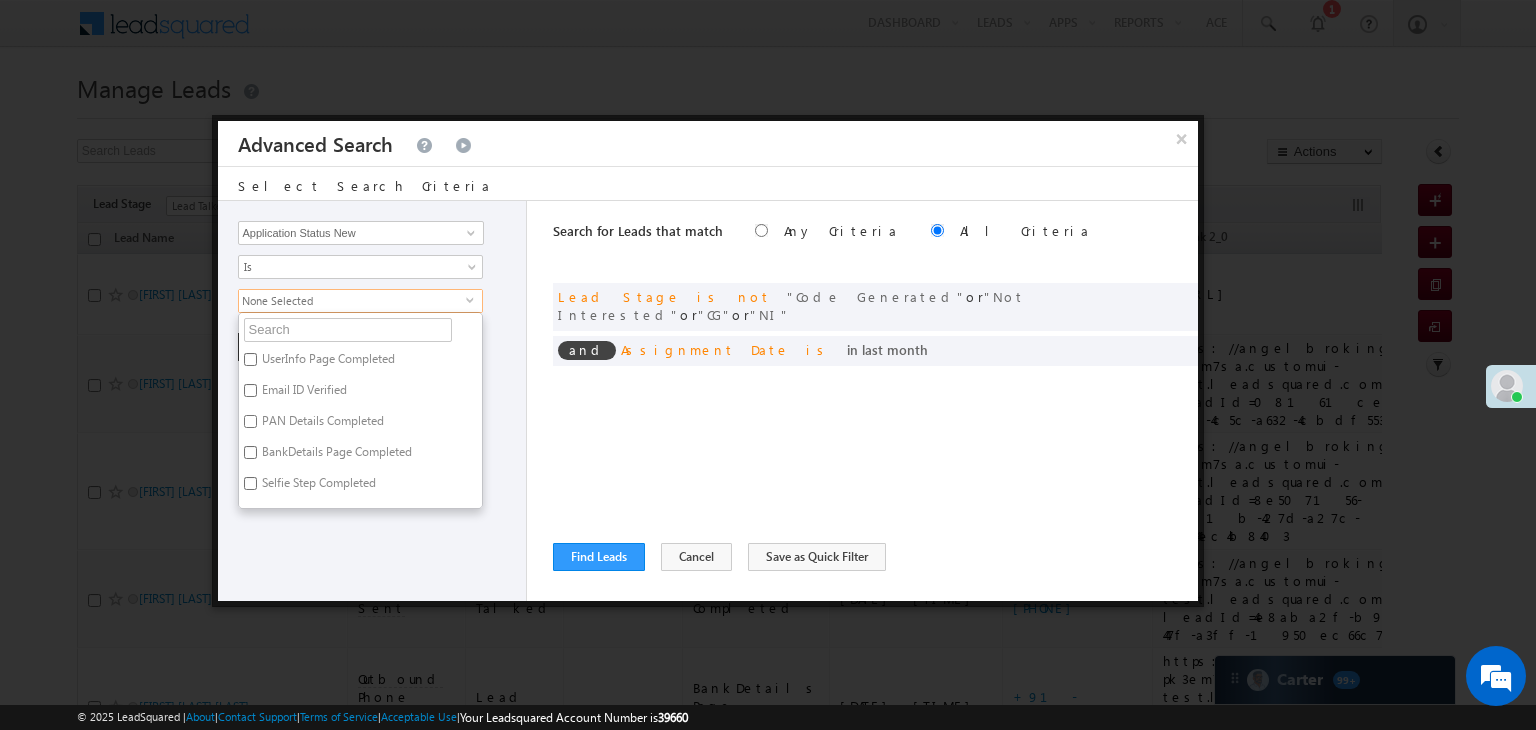 click on "PAN Details Completed" at bounding box center (250, 421) 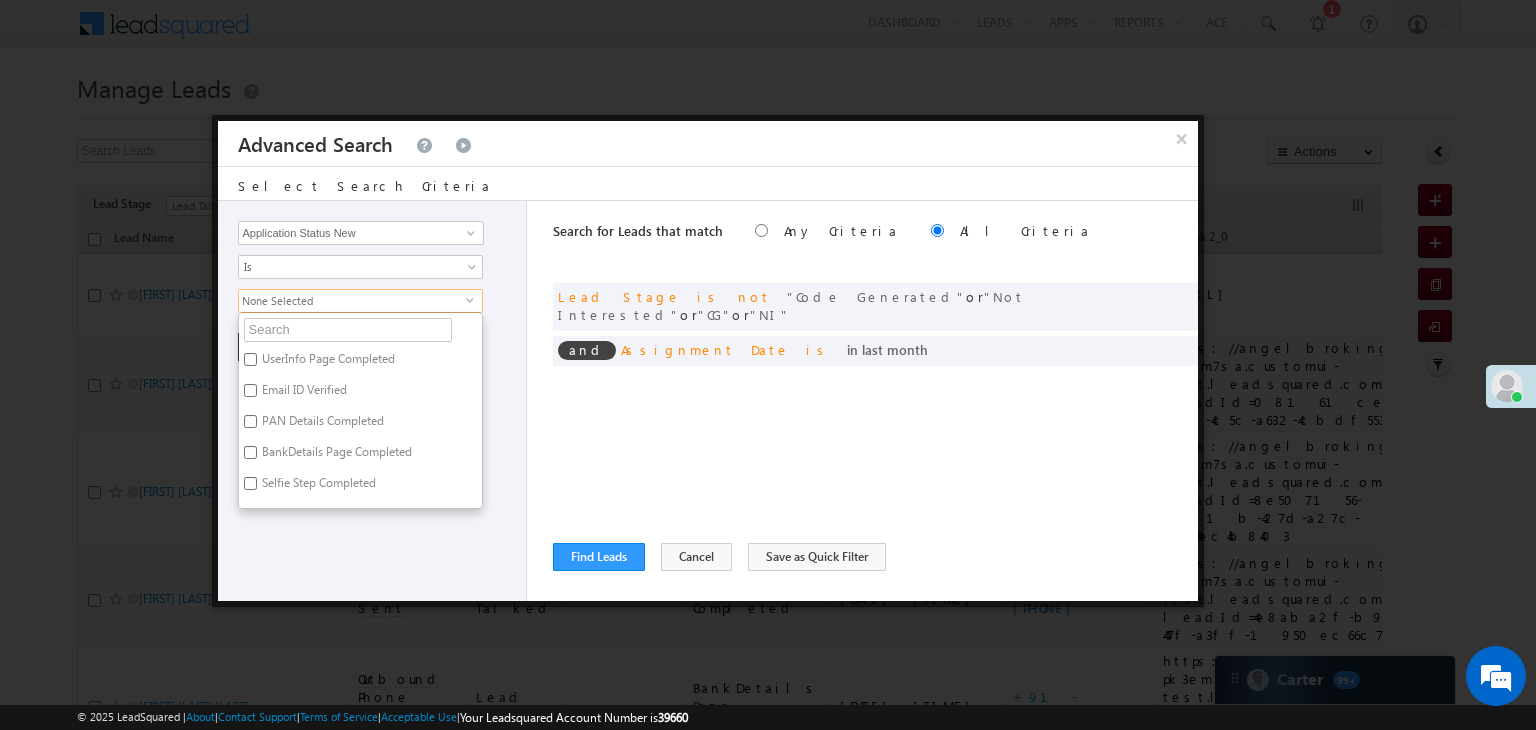 checkbox on "true" 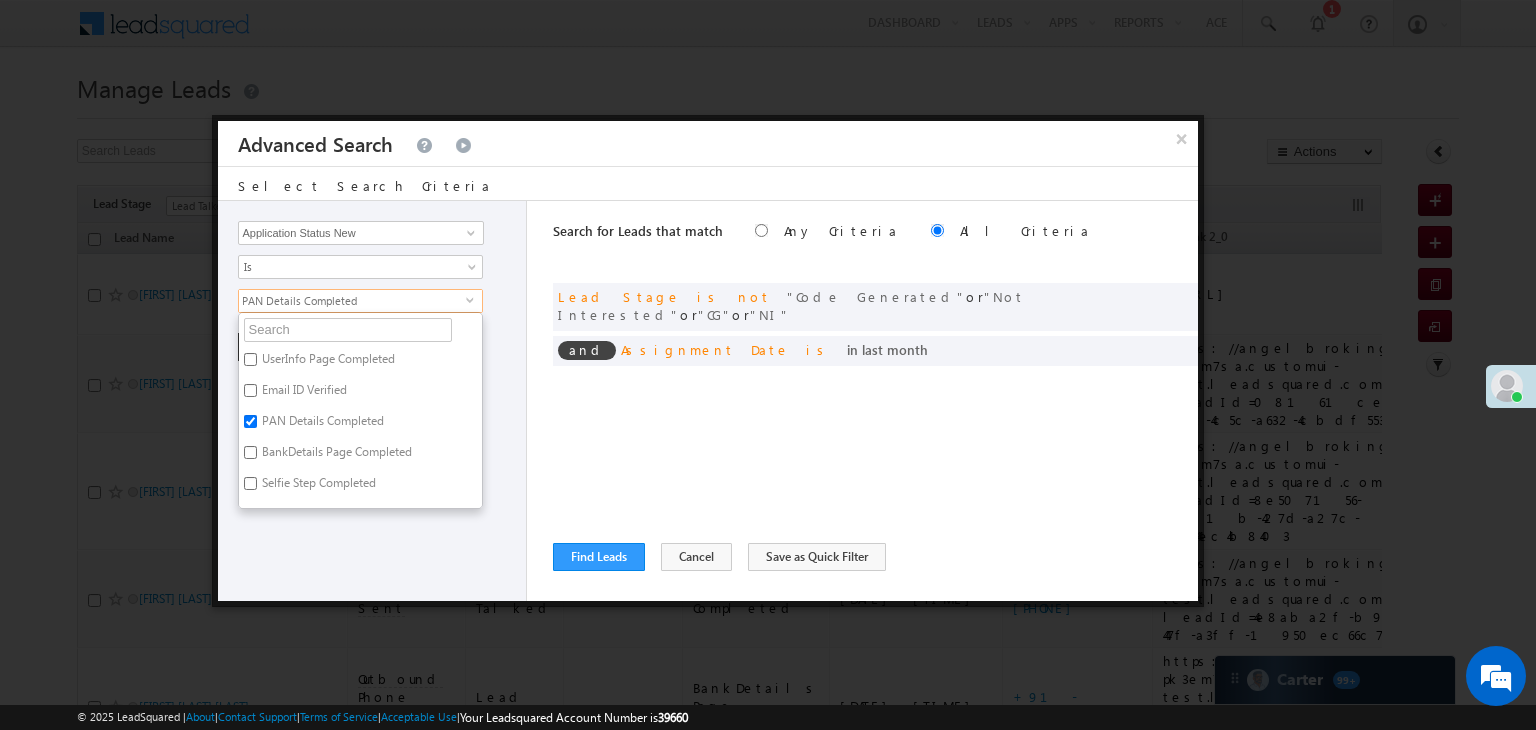 click on "Lead Activity Task Sales Group  Prospect Id  WA Last Message Timestamp 4th Day Disposition Aadhaar_MobileLinked Account Application Status Activation_Score Age Bucket AI_ML AngelCode App Download App Download Date App Status Compare Application Number Application Owner Application Source Application Status  Application Status at Assignment Application Status at Dropoff Application status before assignment  Application Status First time Drop Off  Application Status New Application Step Number Application Submission Flag Application Type Appsflyer Adset Area Manager Name Assignment Date Assignment Quota Assignment Status Attempt counter post coding  BO Branch Browser Call Back Counter Call back Date & Time Call Back Requested Created At Call Back Requested on  Call Back Requested Slot Call Duration Call Later Overall Counter Call Later_Insurance call back date Callid Campaign Call Counter Campaign Date Campaign flag for smart view Campaign Talktime counter Campaign Trade Date Is" at bounding box center (373, 401) 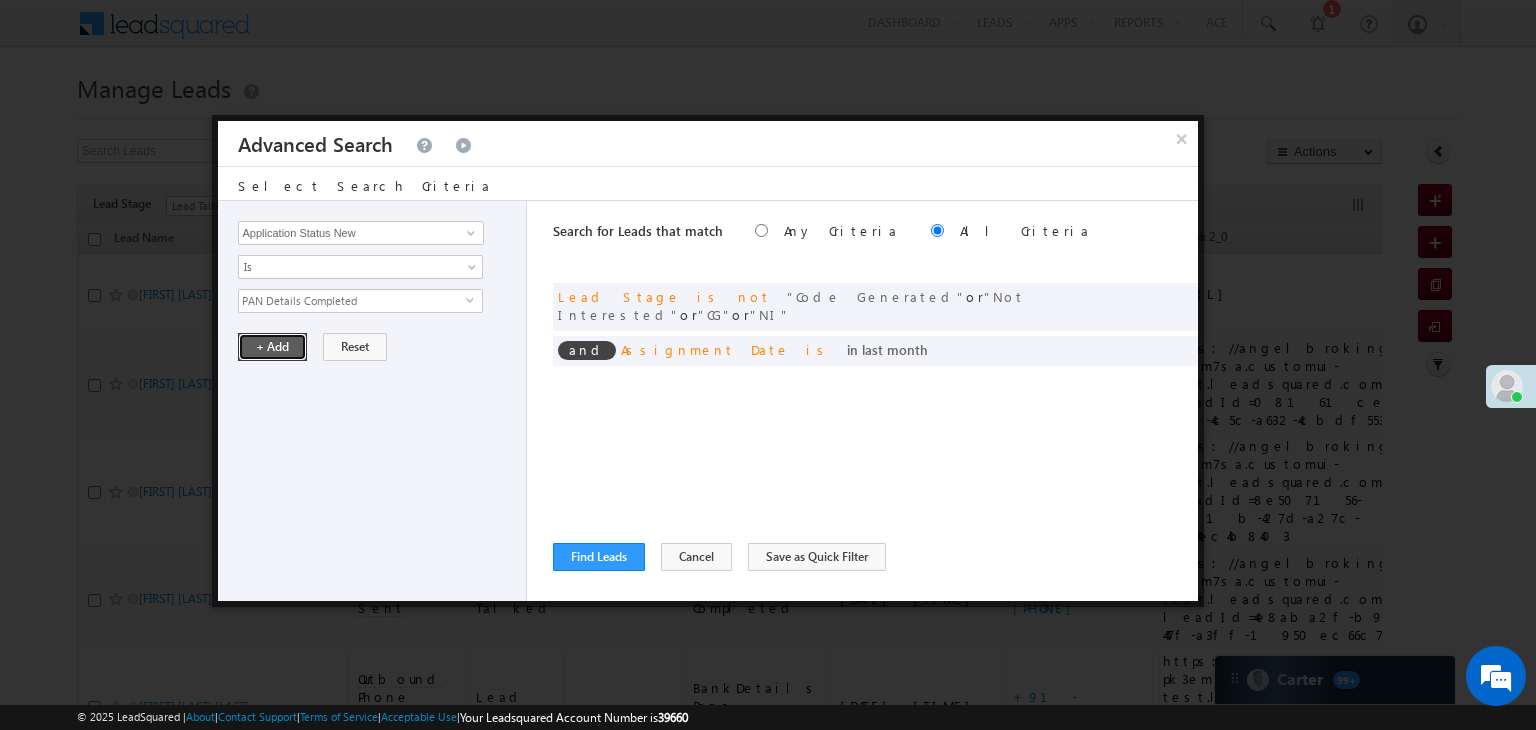 click on "+ Add" at bounding box center [272, 347] 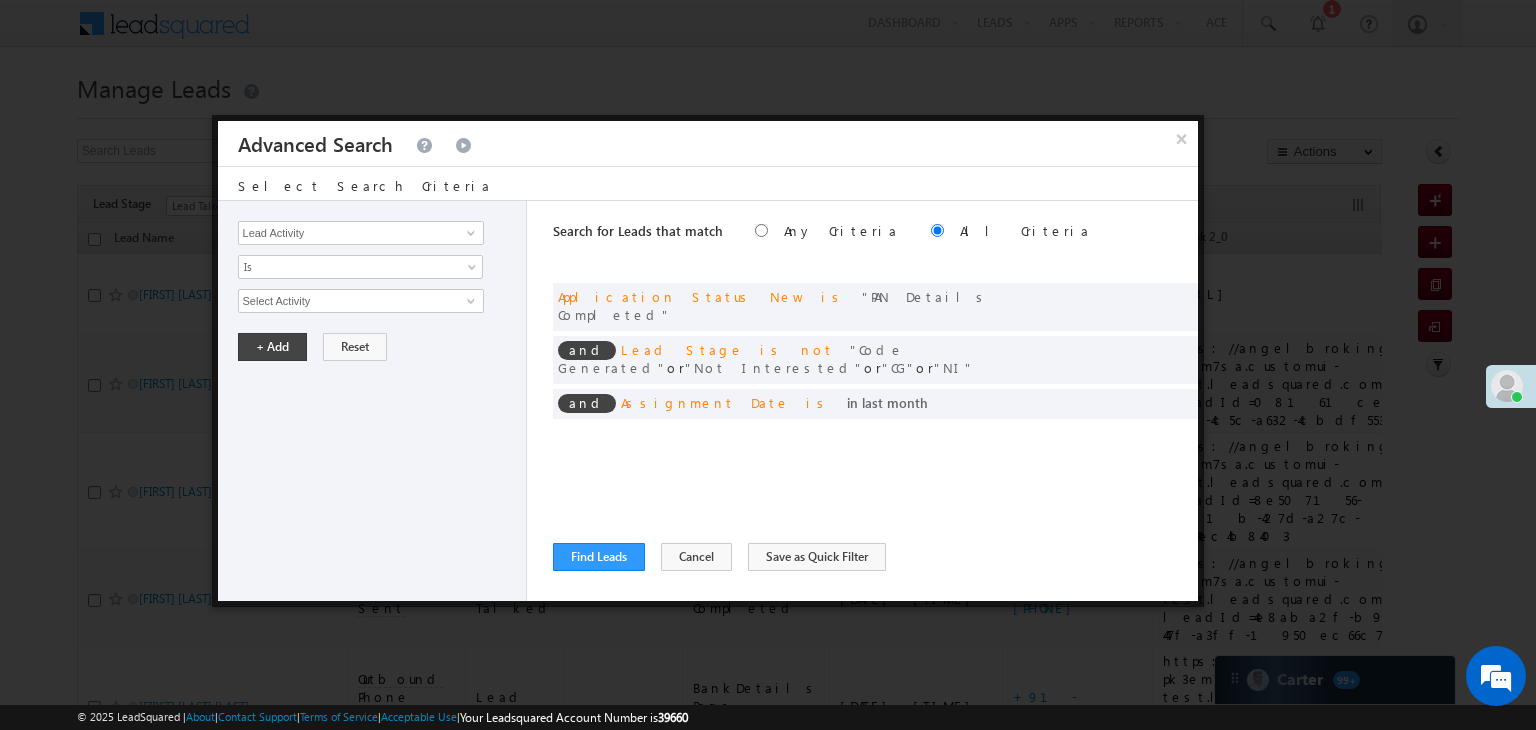 click on "Search for Leads that match
Any Criteria
All Criteria
Note that the current triggering entity  is not considered  in the condition
If more than one opportunities are returned, the opportunity which is  most recently created  will be considered.
Descending
Ascending
and  Application Status New   is   PAN Details Completed" at bounding box center (875, 401) 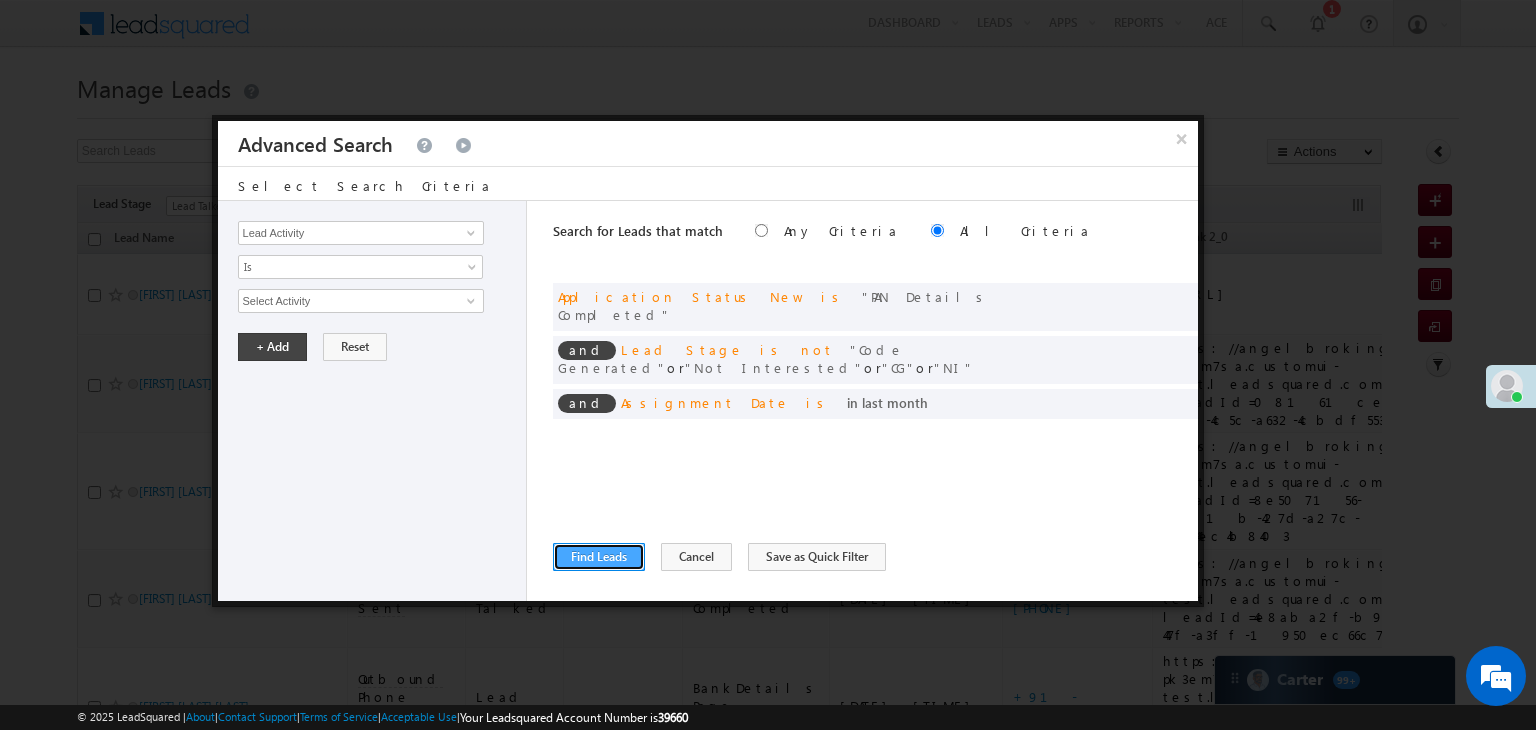 click on "Find Leads" at bounding box center [599, 557] 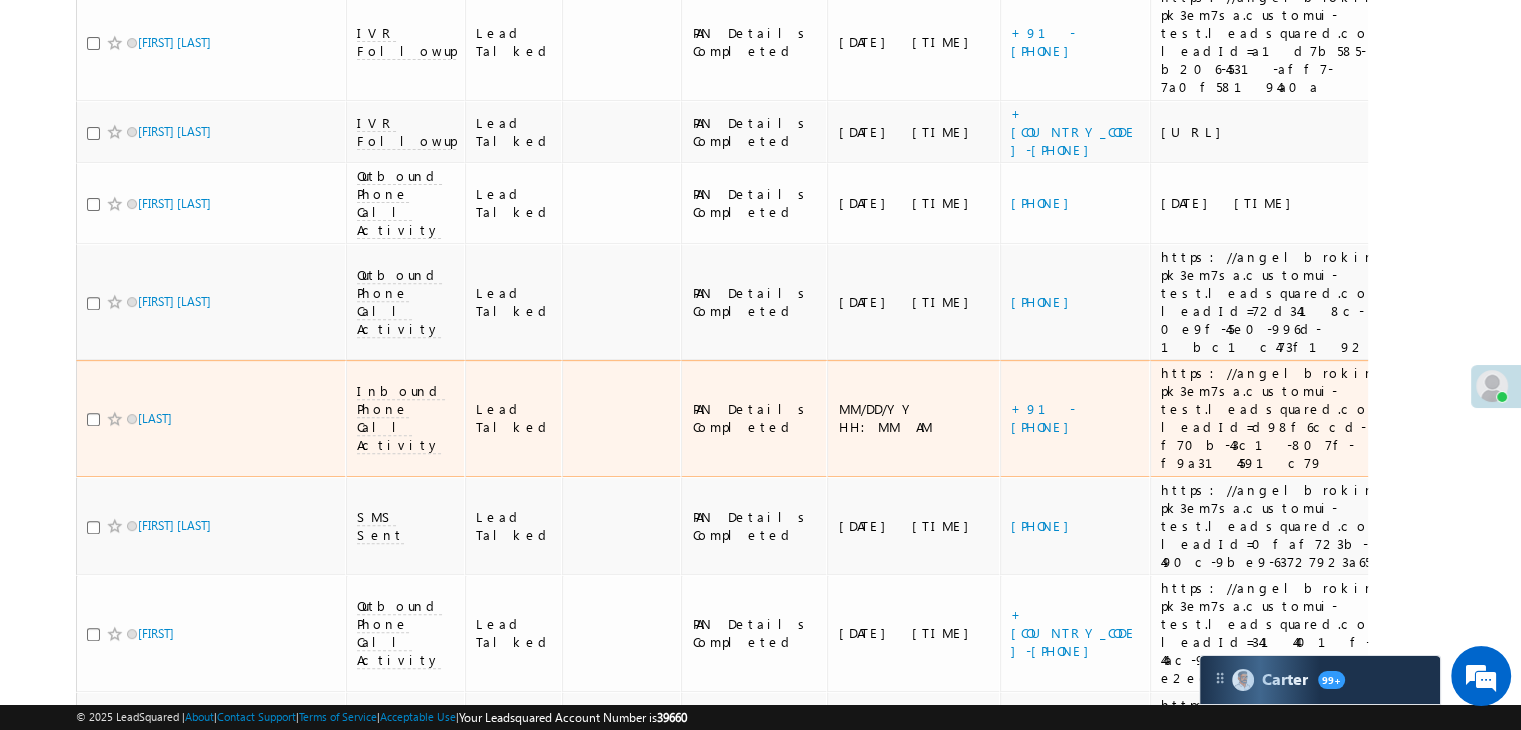 scroll, scrollTop: 800, scrollLeft: 0, axis: vertical 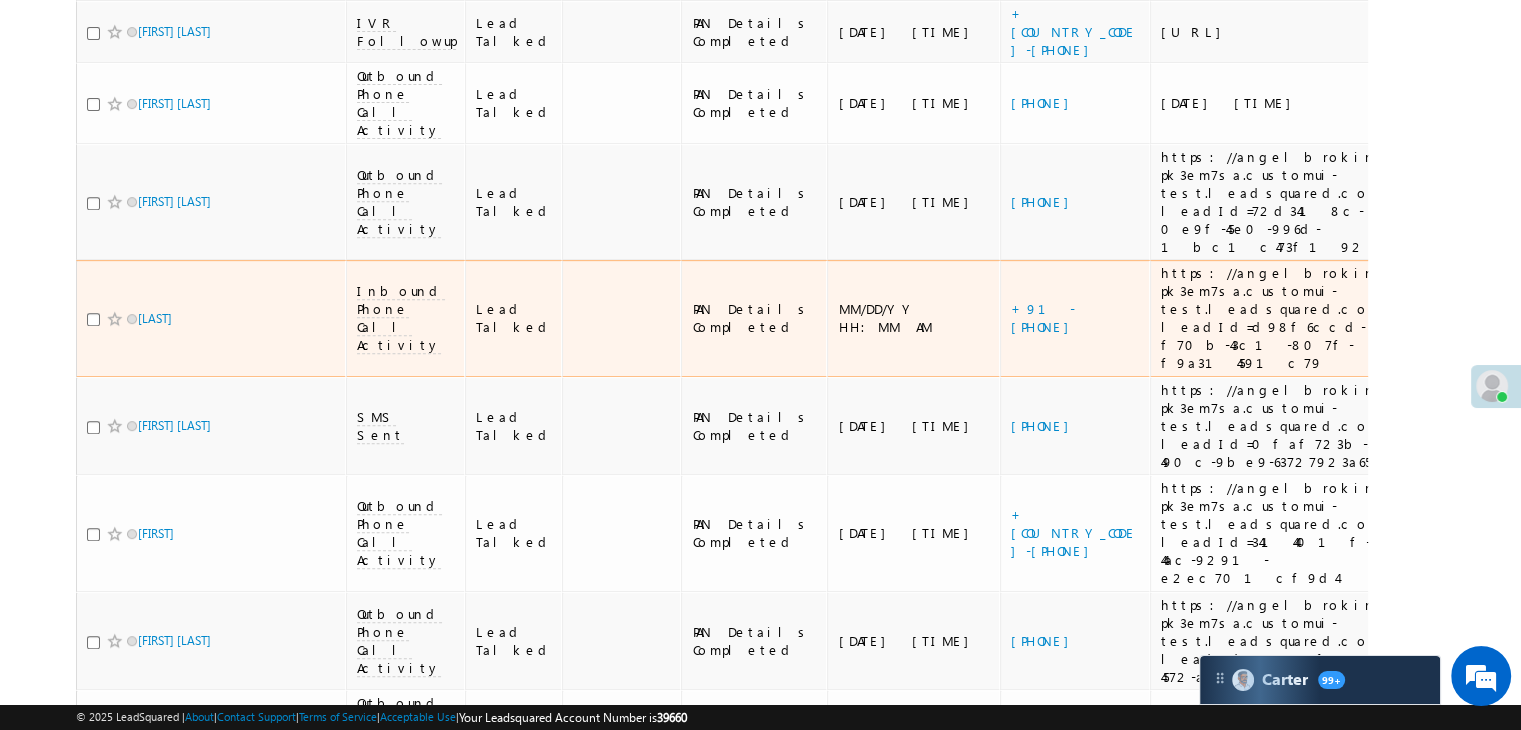 click on "[URL]" at bounding box center [1294, 32] 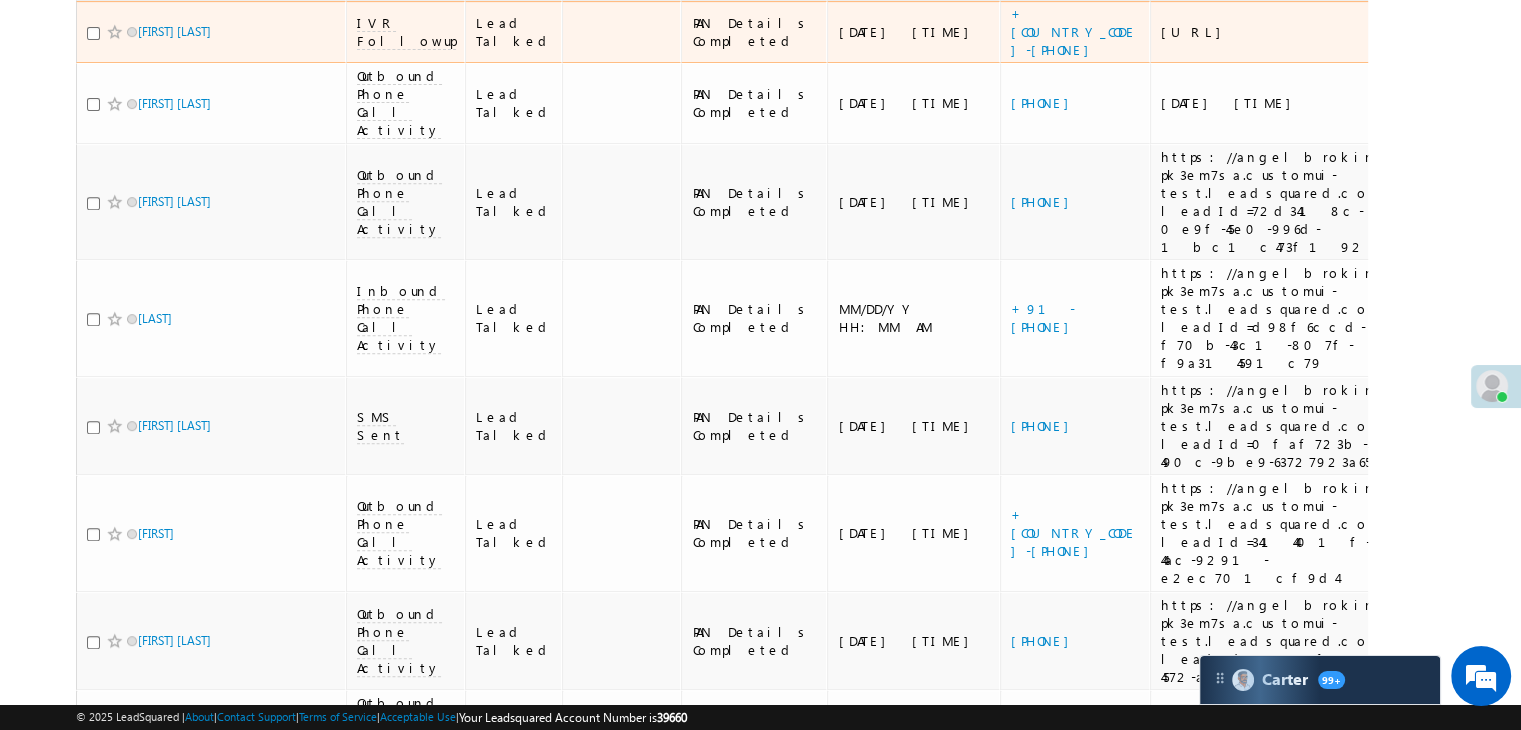click on "[URL]" at bounding box center [1294, 32] 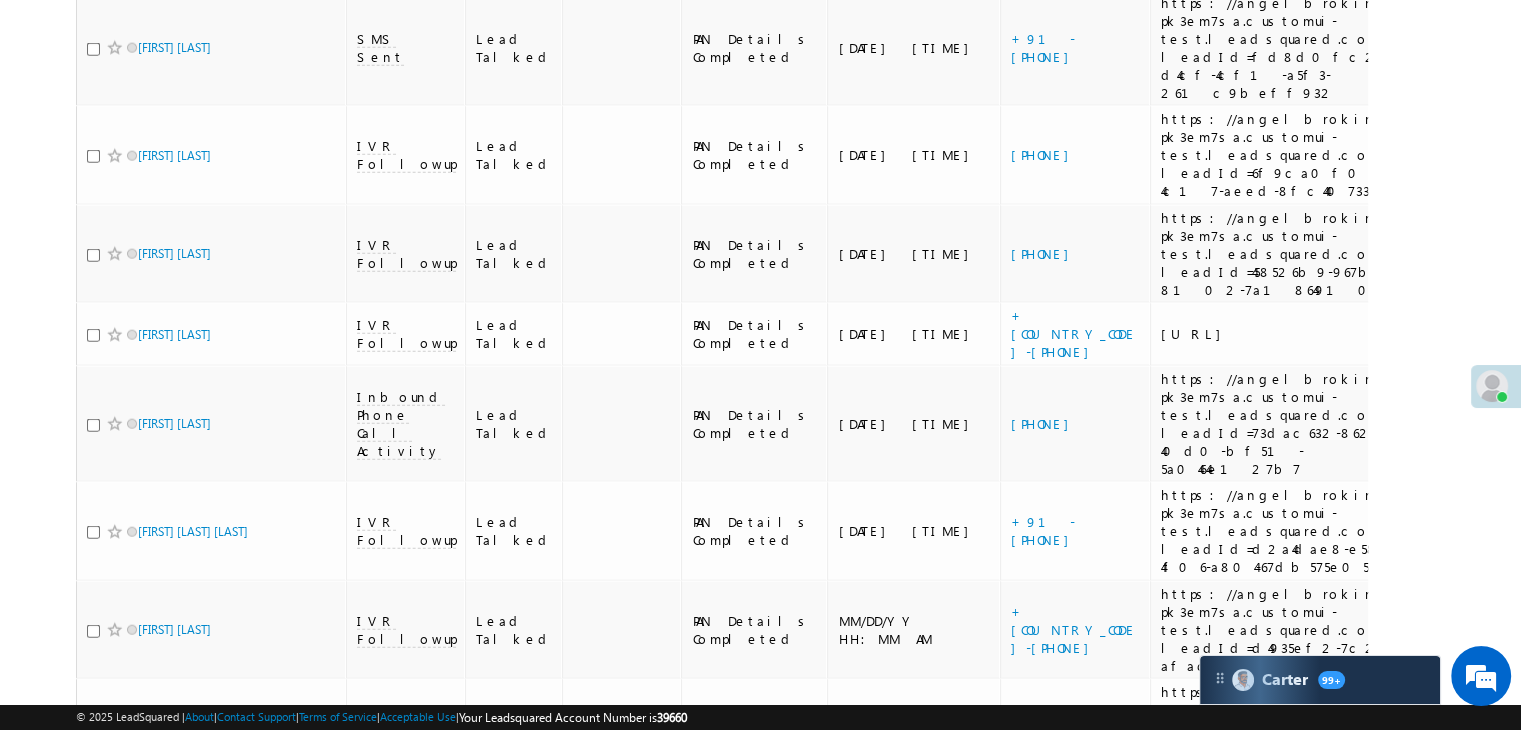 scroll, scrollTop: 5300, scrollLeft: 0, axis: vertical 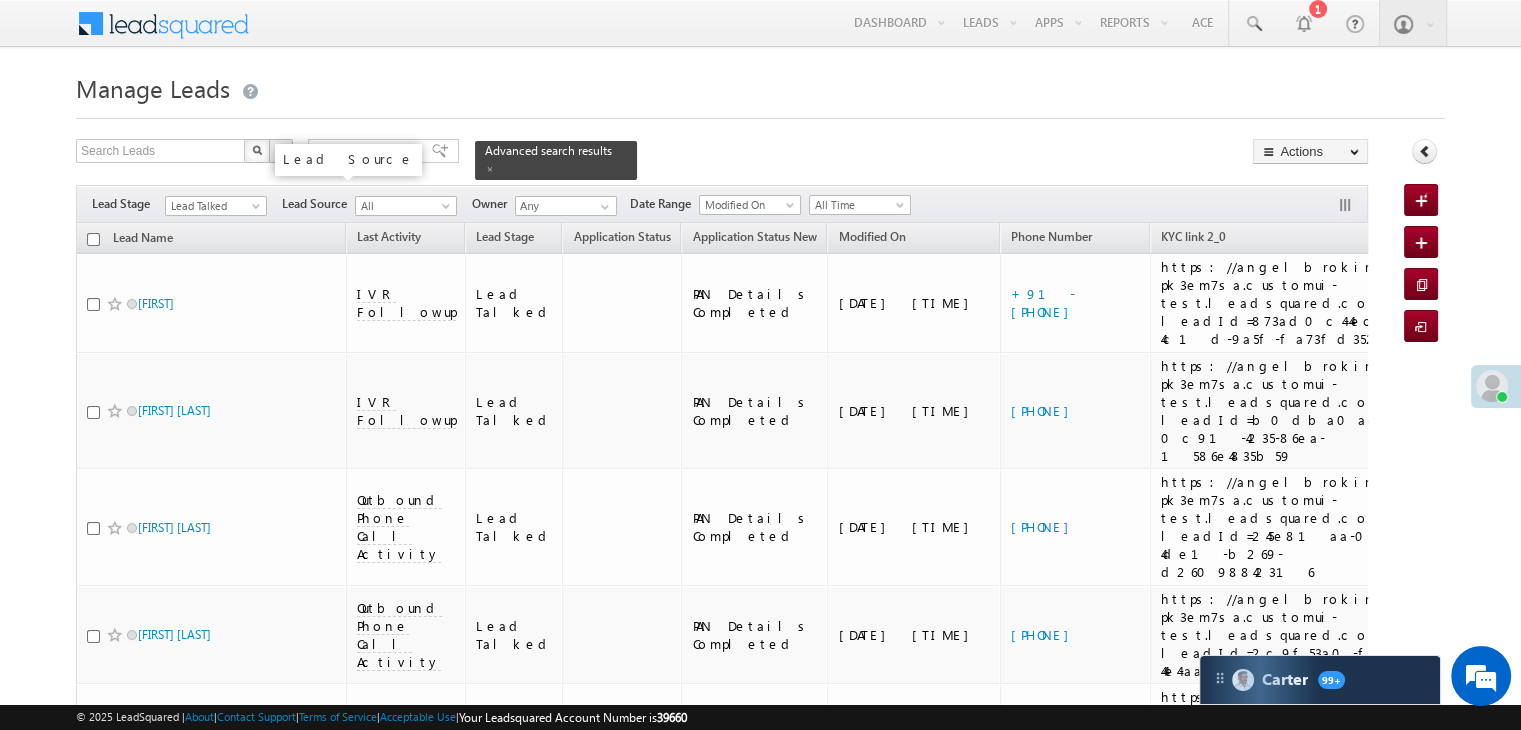 click on "Advanced Search" at bounding box center [367, 151] 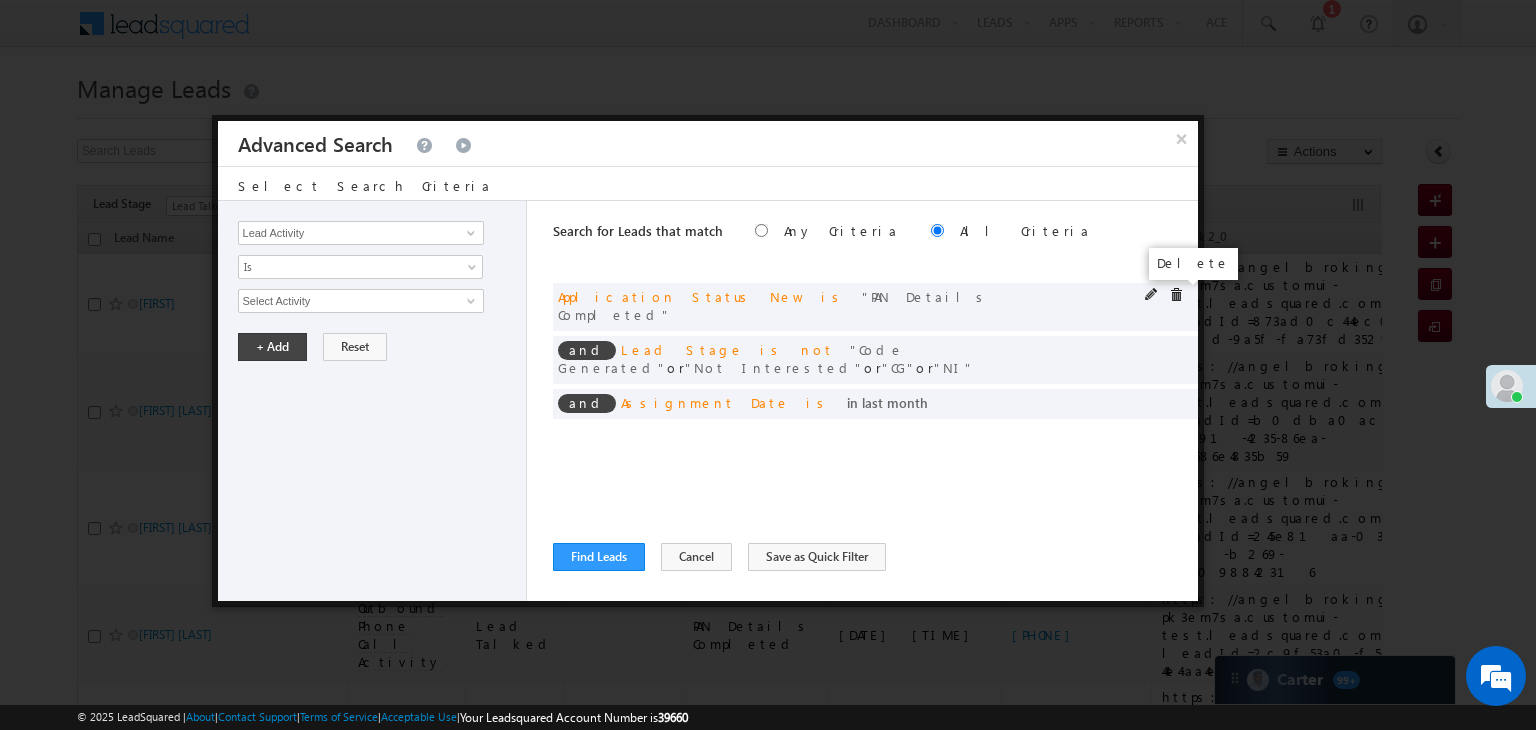 click at bounding box center [1176, 295] 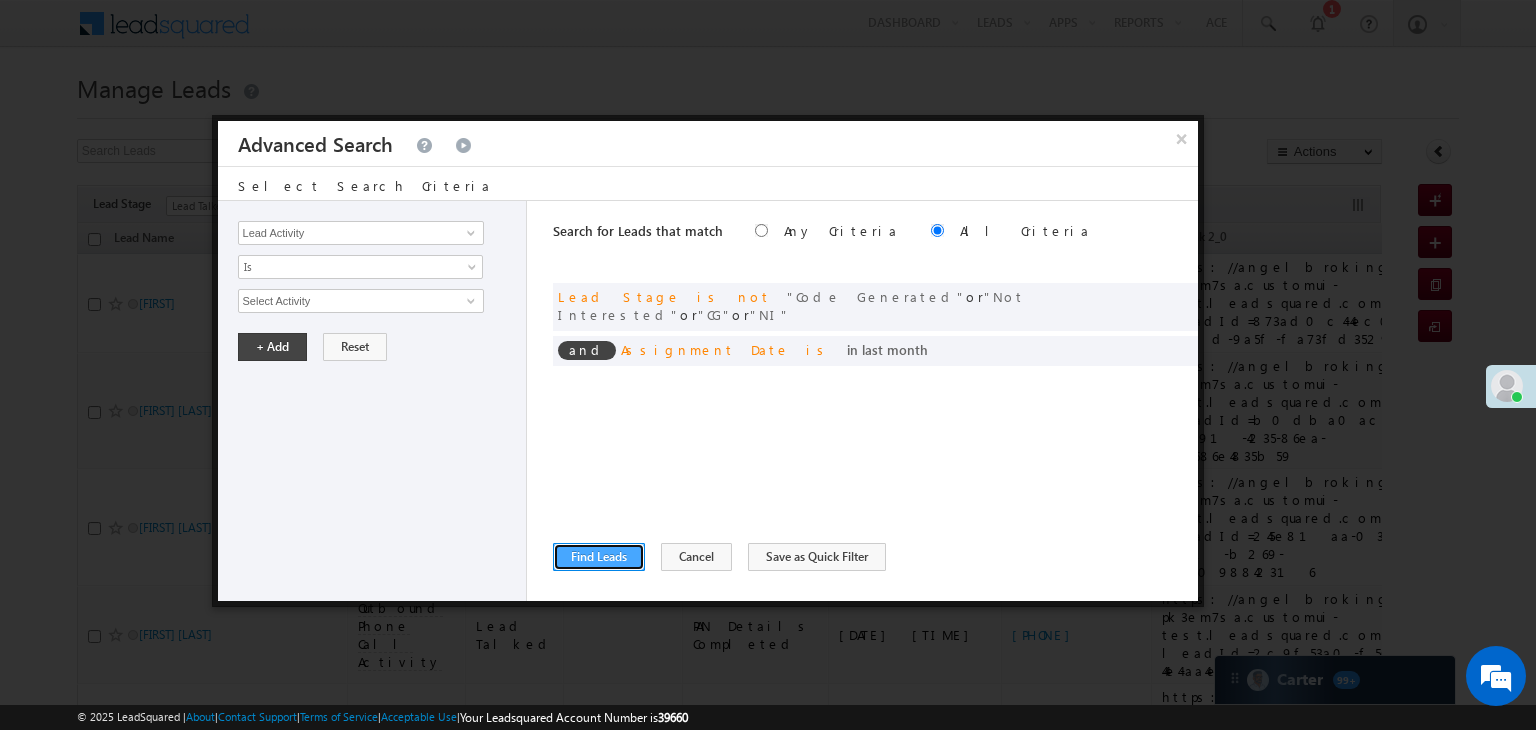click on "Find Leads" at bounding box center (599, 557) 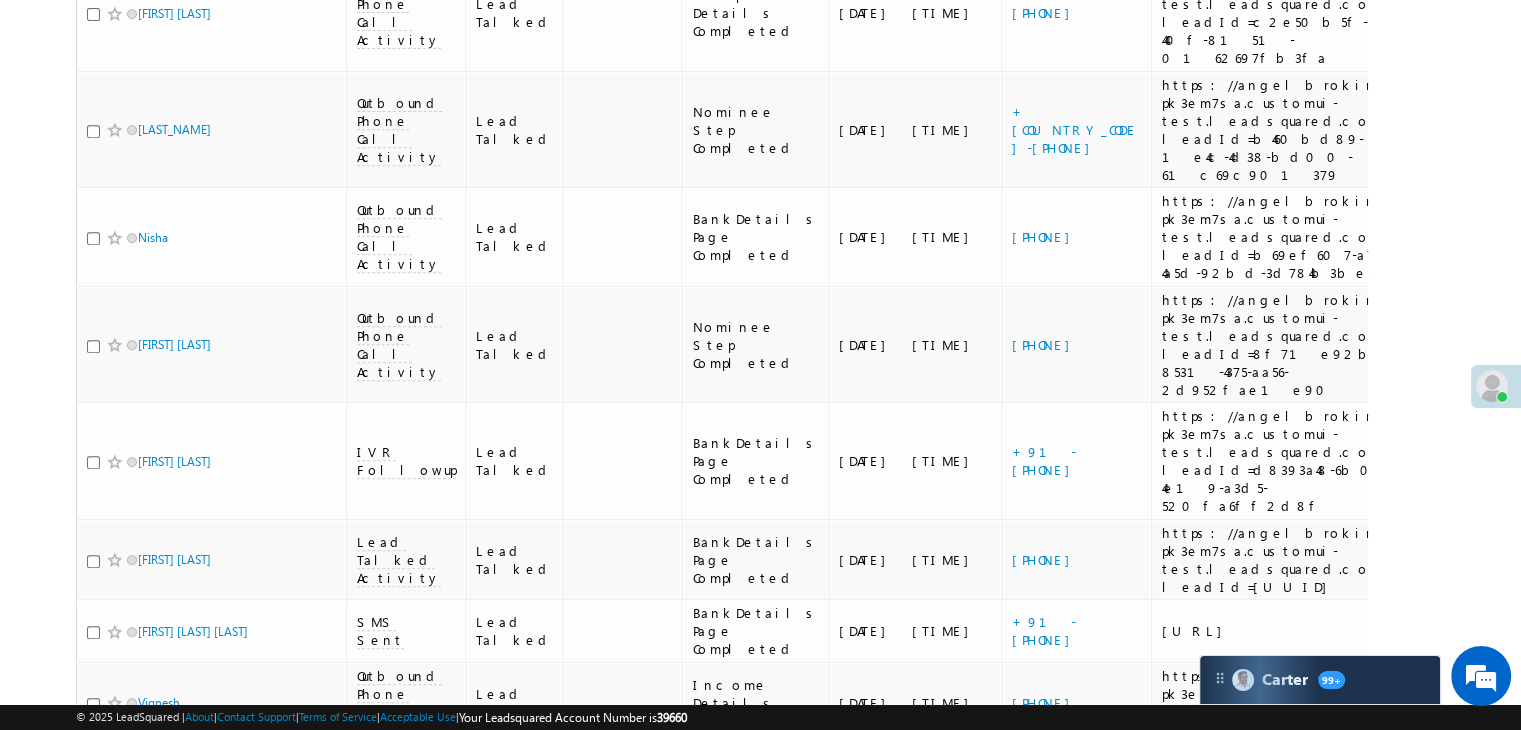 scroll, scrollTop: 9528, scrollLeft: 0, axis: vertical 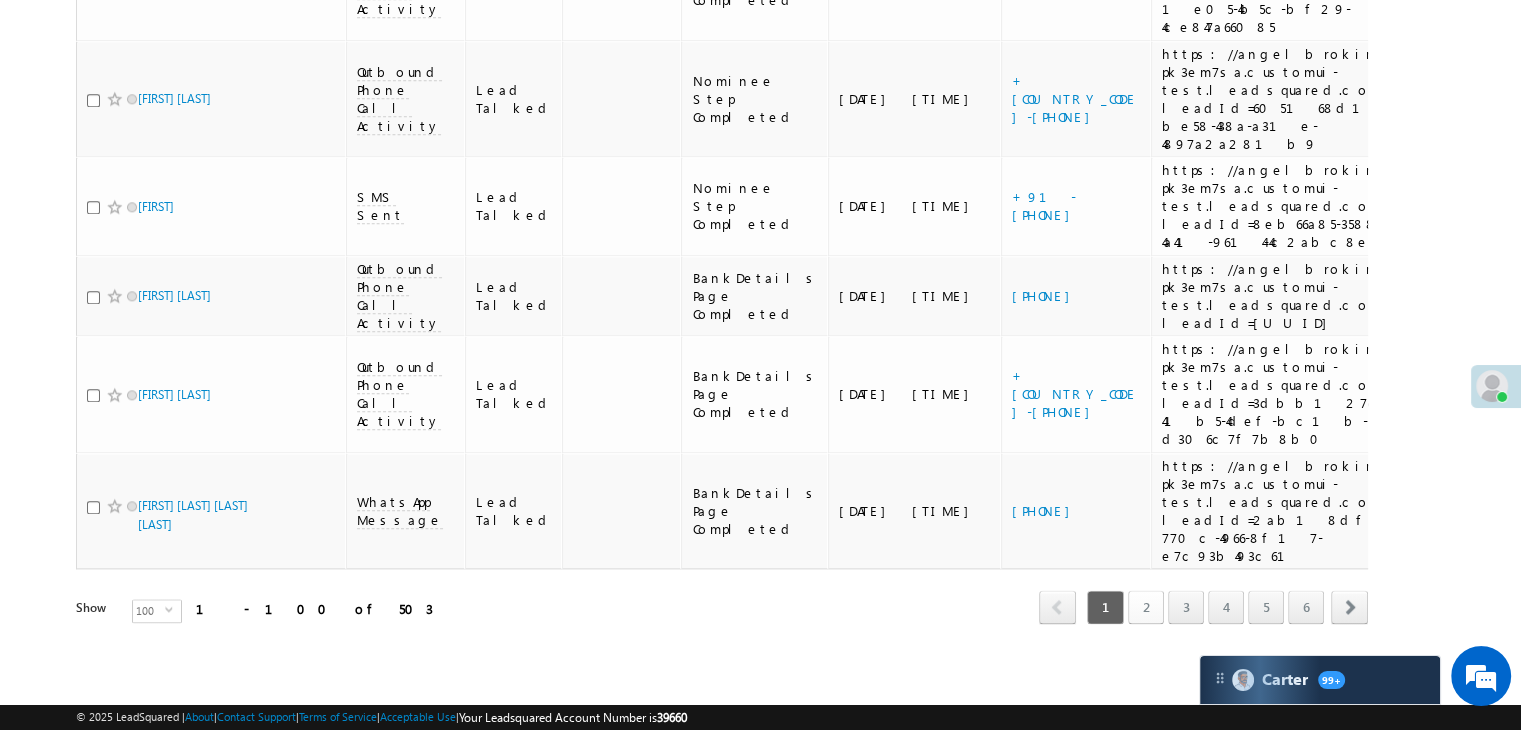 click on "2" at bounding box center (1146, 607) 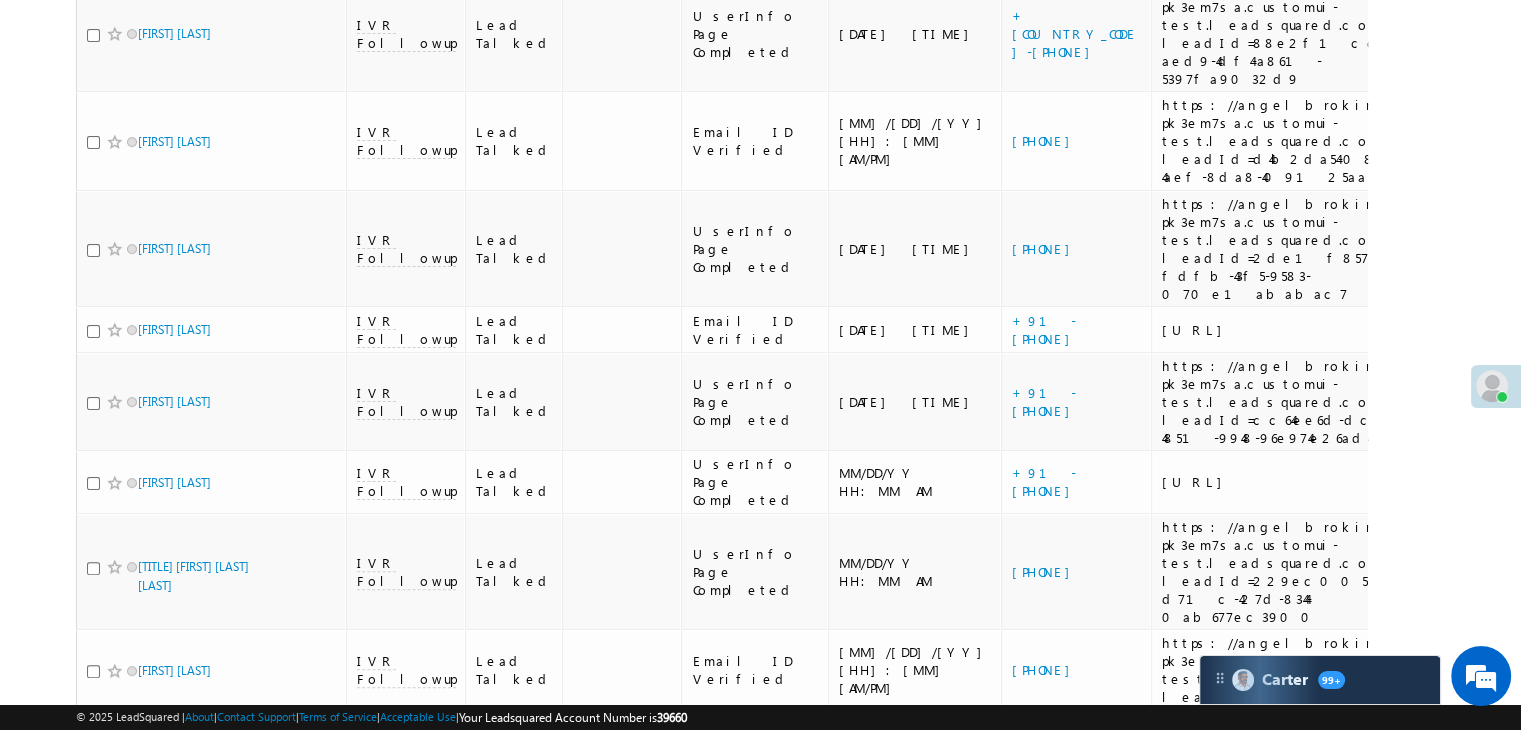 scroll, scrollTop: 6596, scrollLeft: 0, axis: vertical 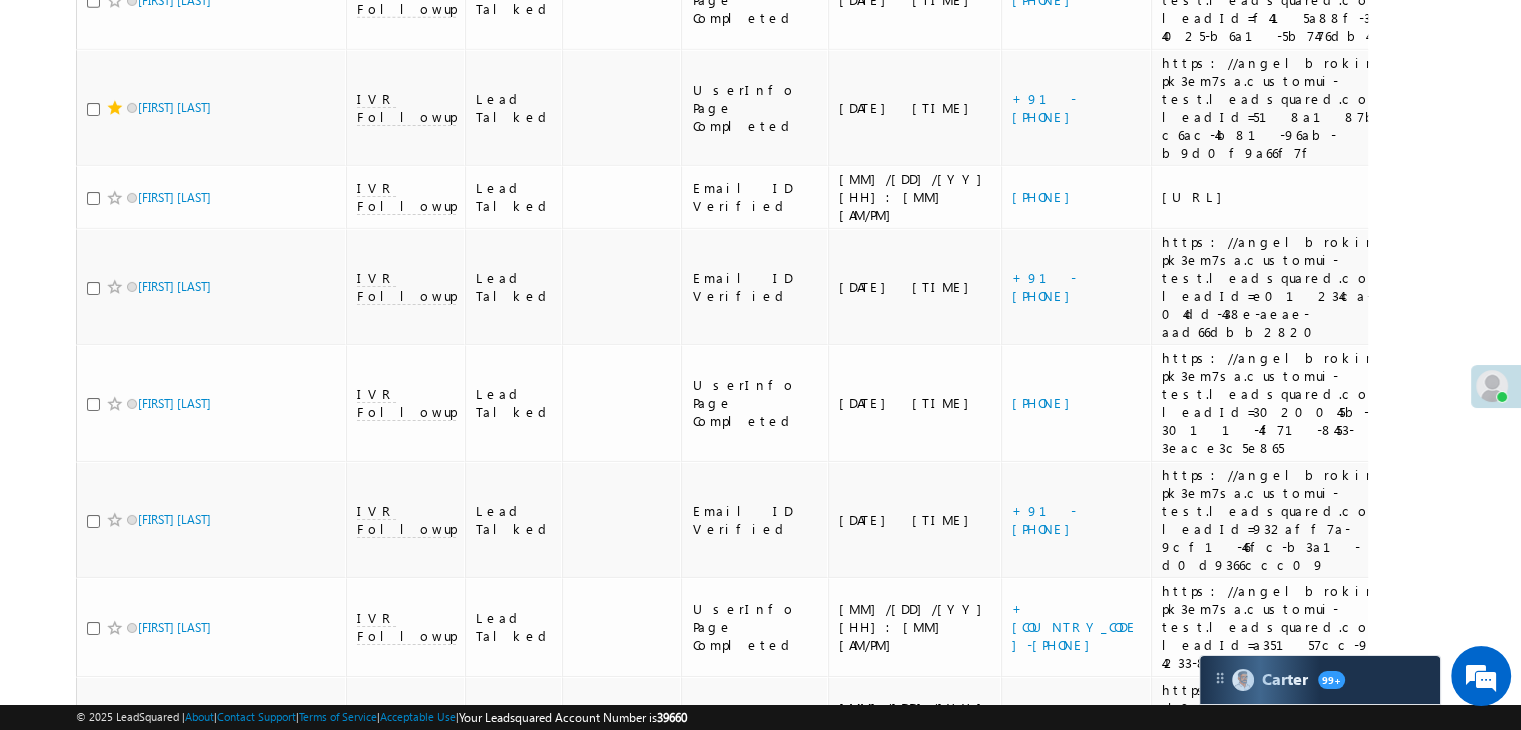 click on "https://angelbroking1-pk3em7sa.customui-test.leadsquared.com?leadId=3a12555f-619a-4a0e-8df8-3d091d469686" at bounding box center [1295, -1048] 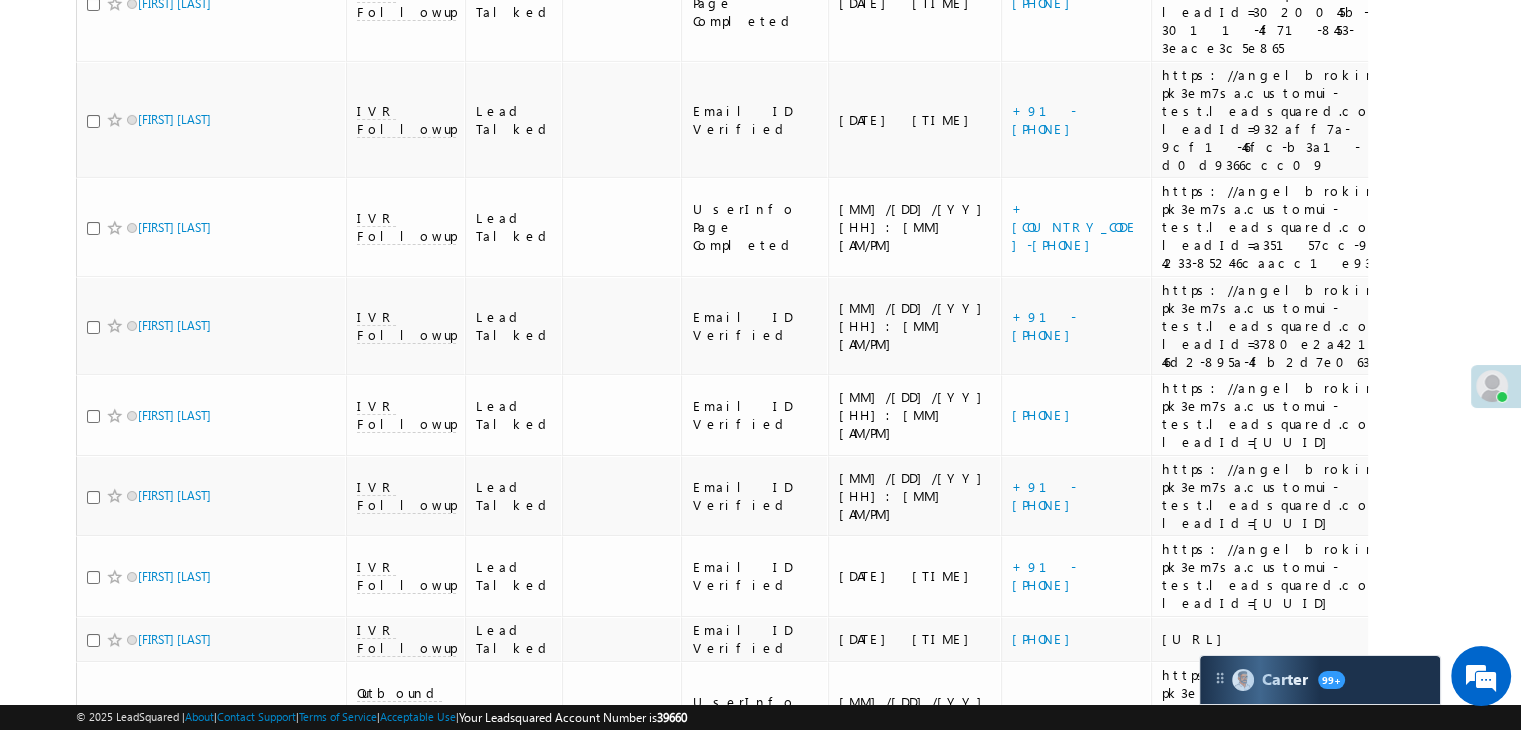 scroll, scrollTop: 7196, scrollLeft: 0, axis: vertical 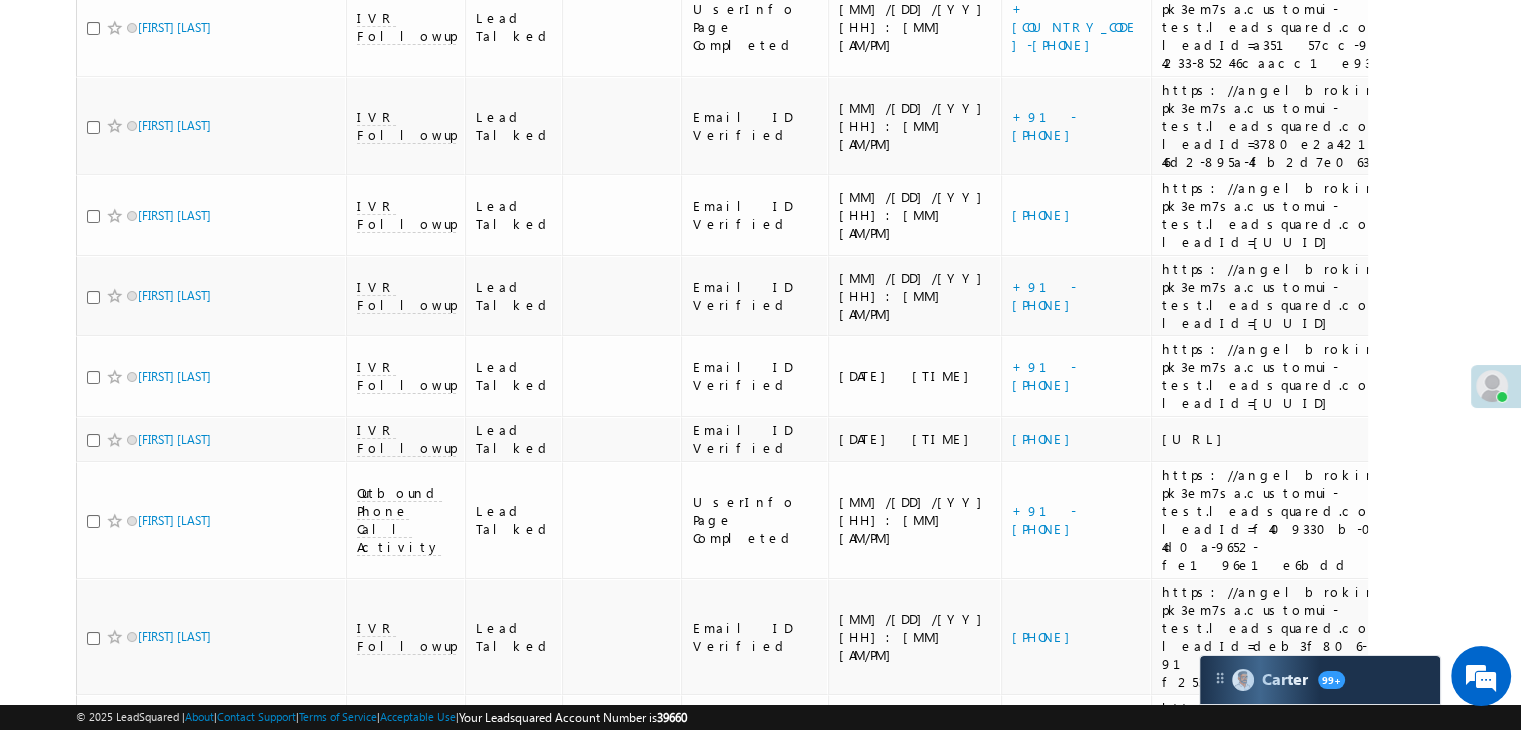 click on "https://angelbroking1-pk3em7sa.customui-test.leadsquared.com?leadId=[UUID]" at bounding box center (1295, -689) 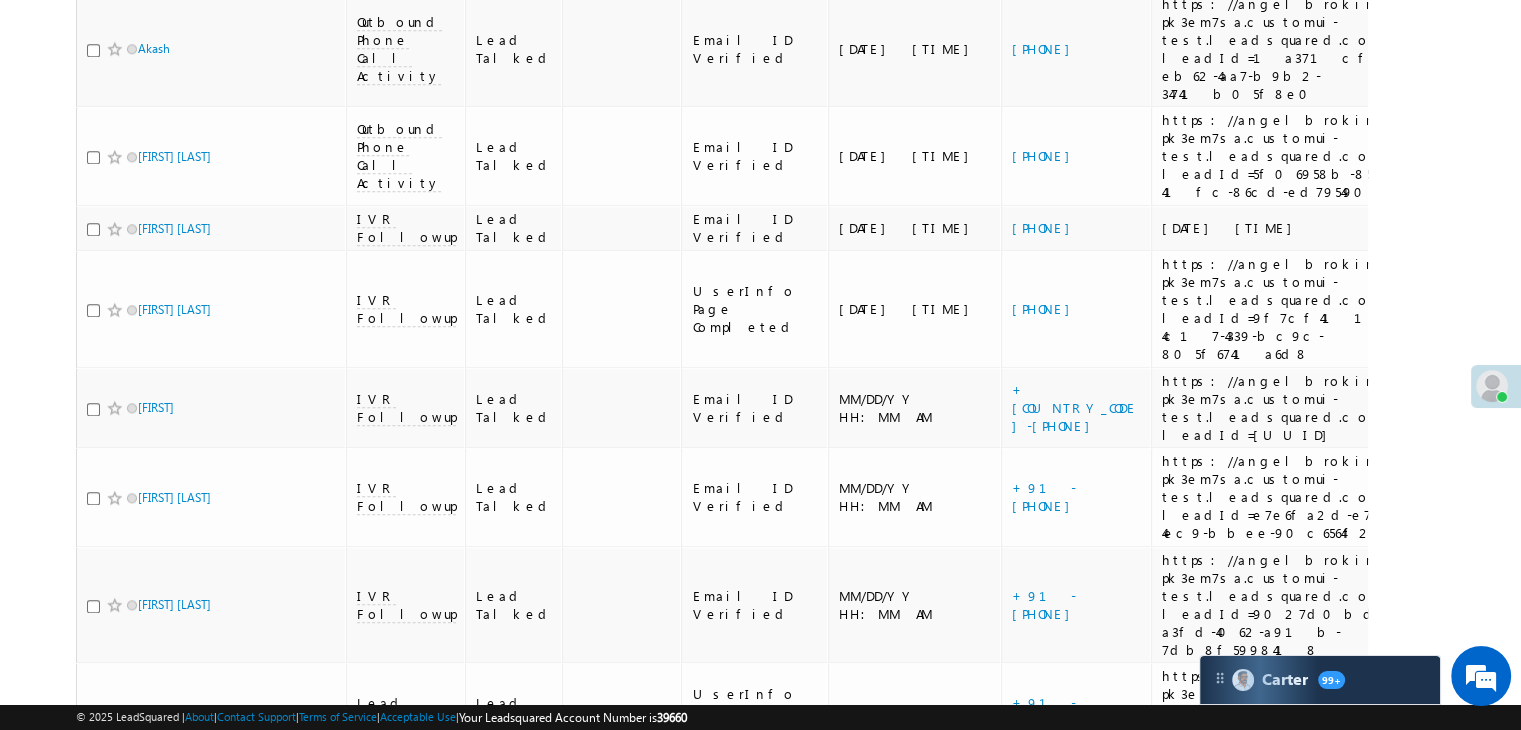 scroll, scrollTop: 0, scrollLeft: 0, axis: both 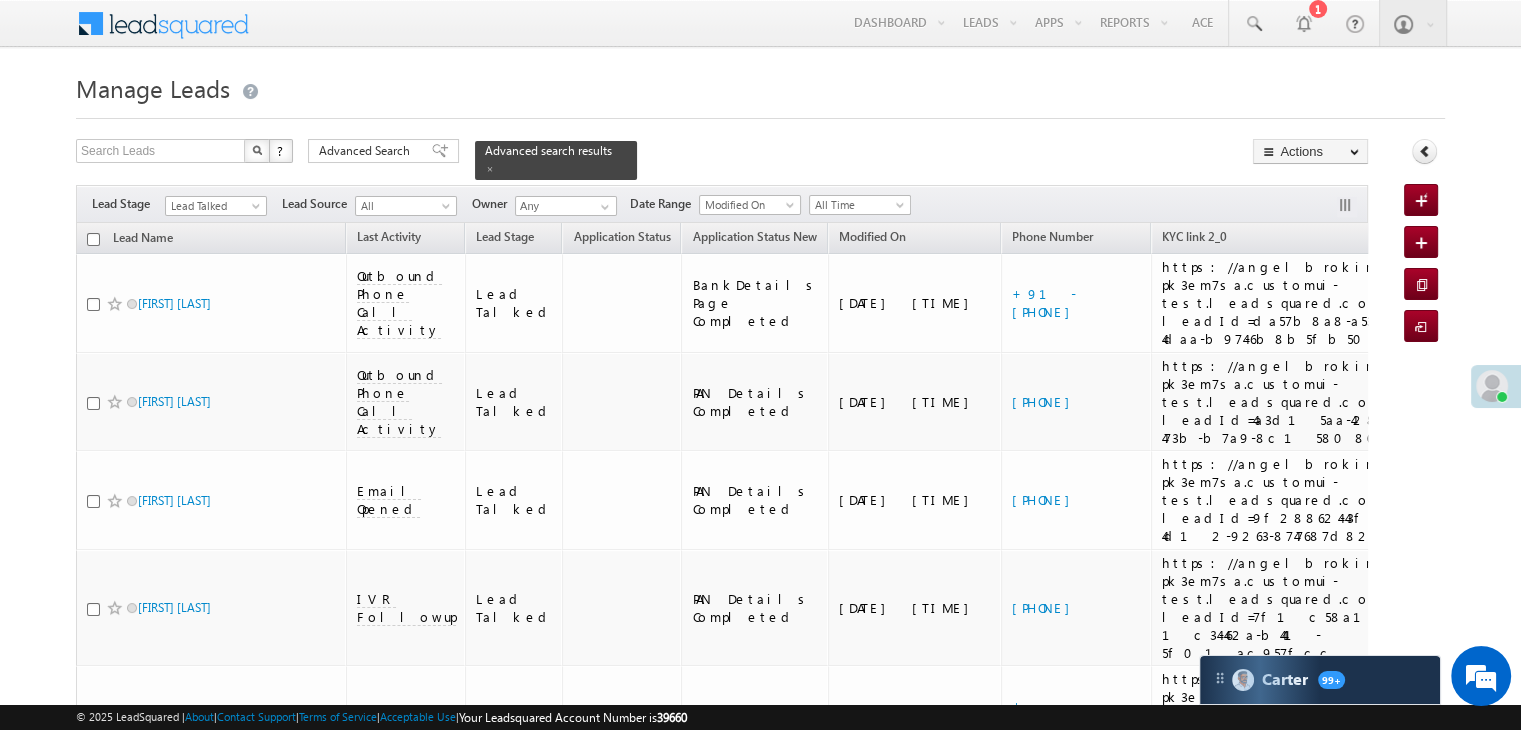 click on "Quick Add Lead" at bounding box center [1451, 86] 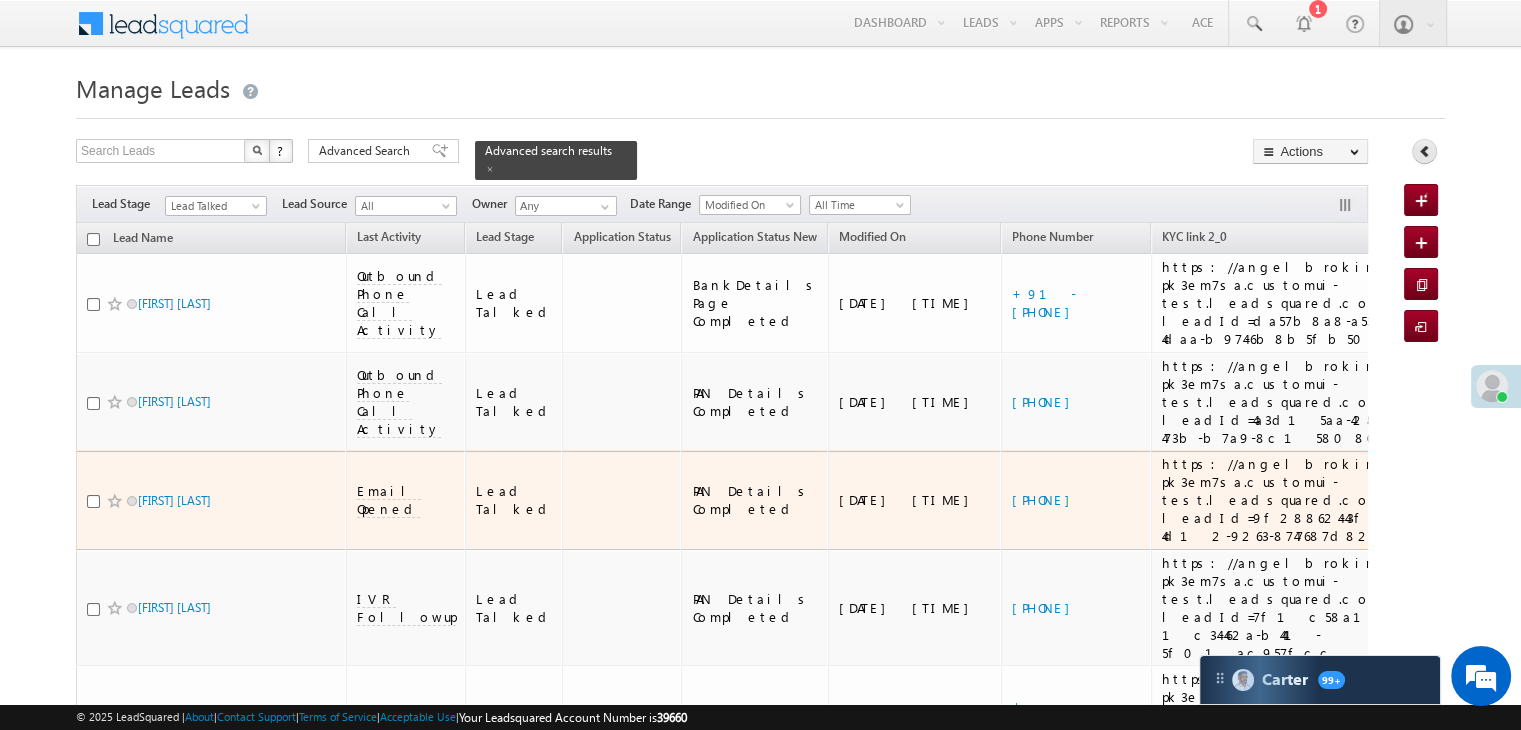 click at bounding box center [1425, 151] 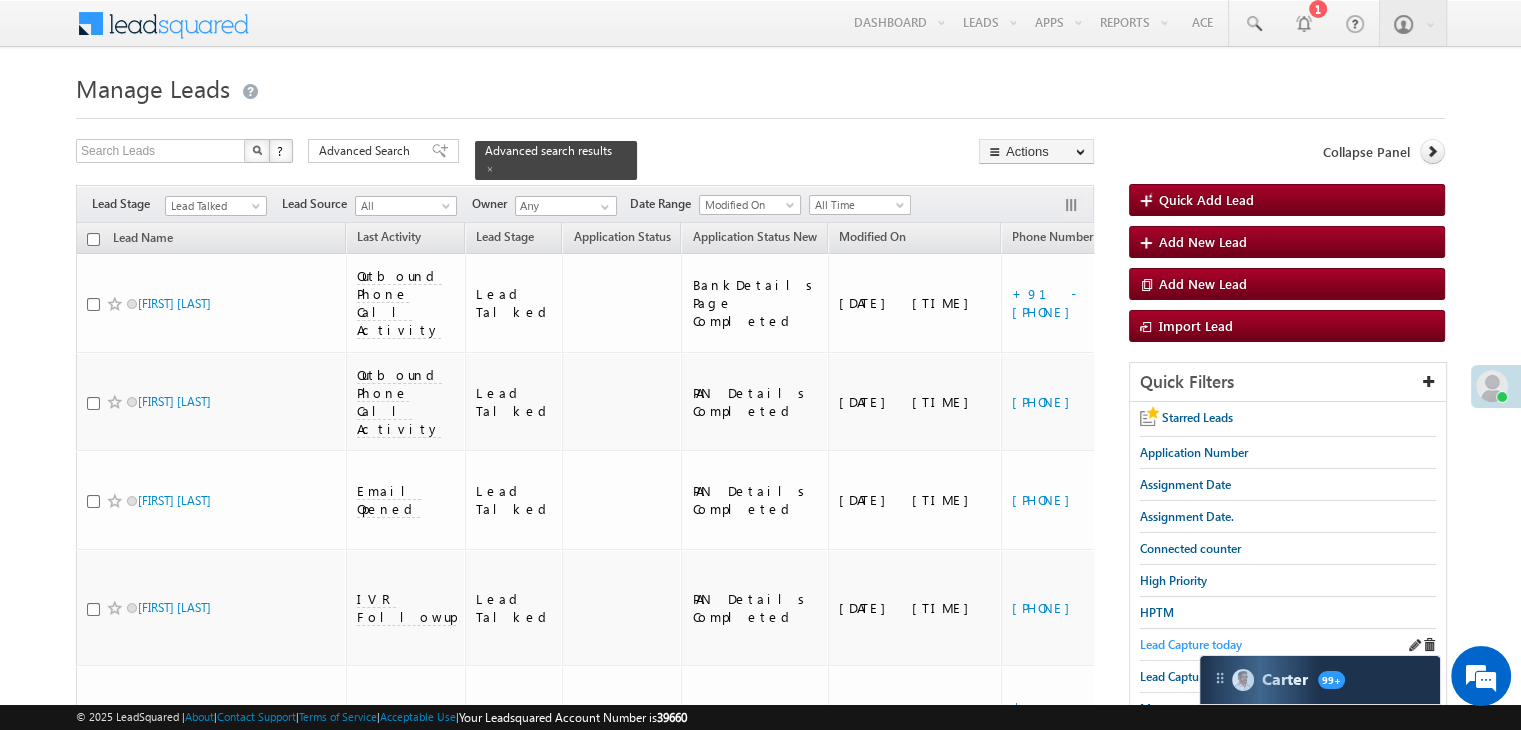 click on "Lead Capture today" at bounding box center (1191, 644) 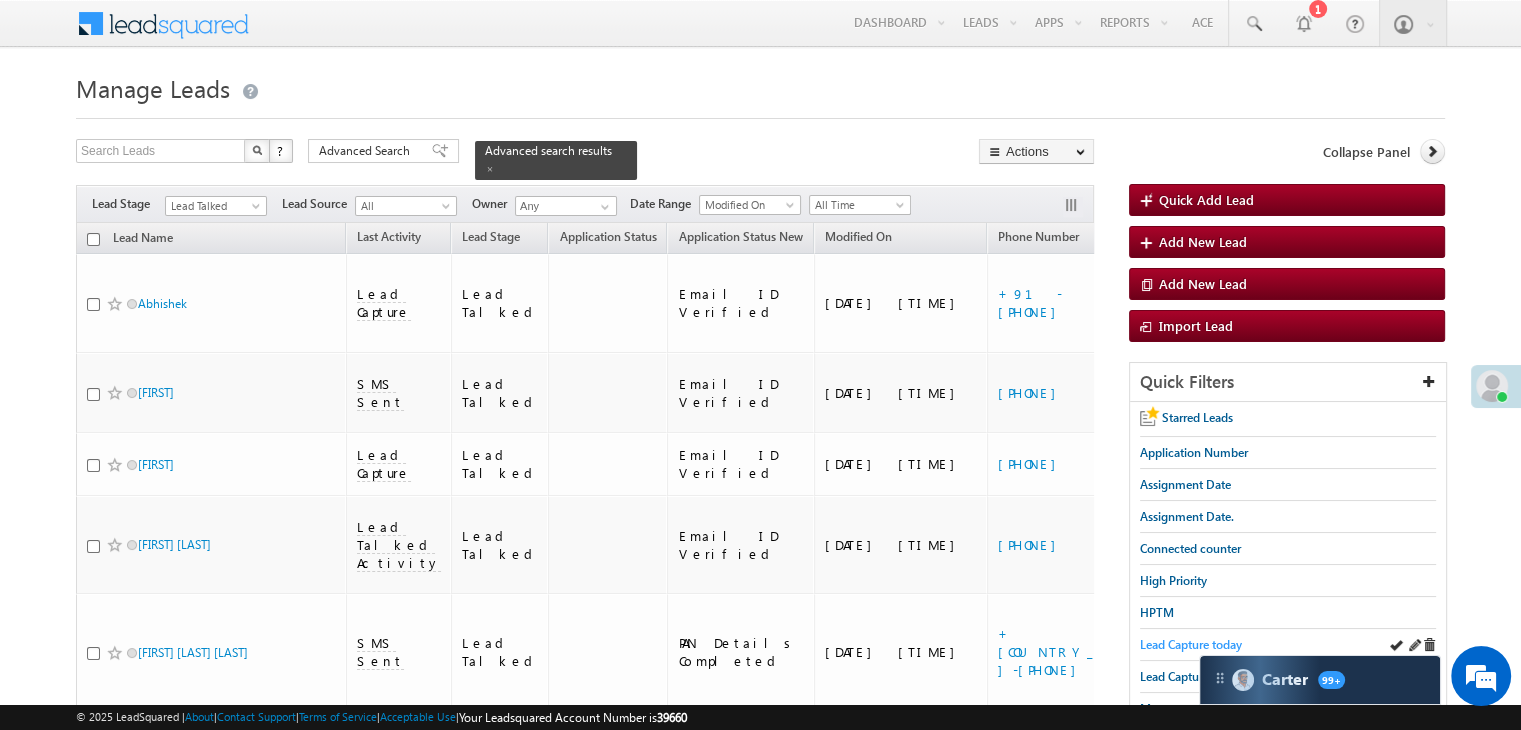 click on "Lead Capture today" at bounding box center [1191, 644] 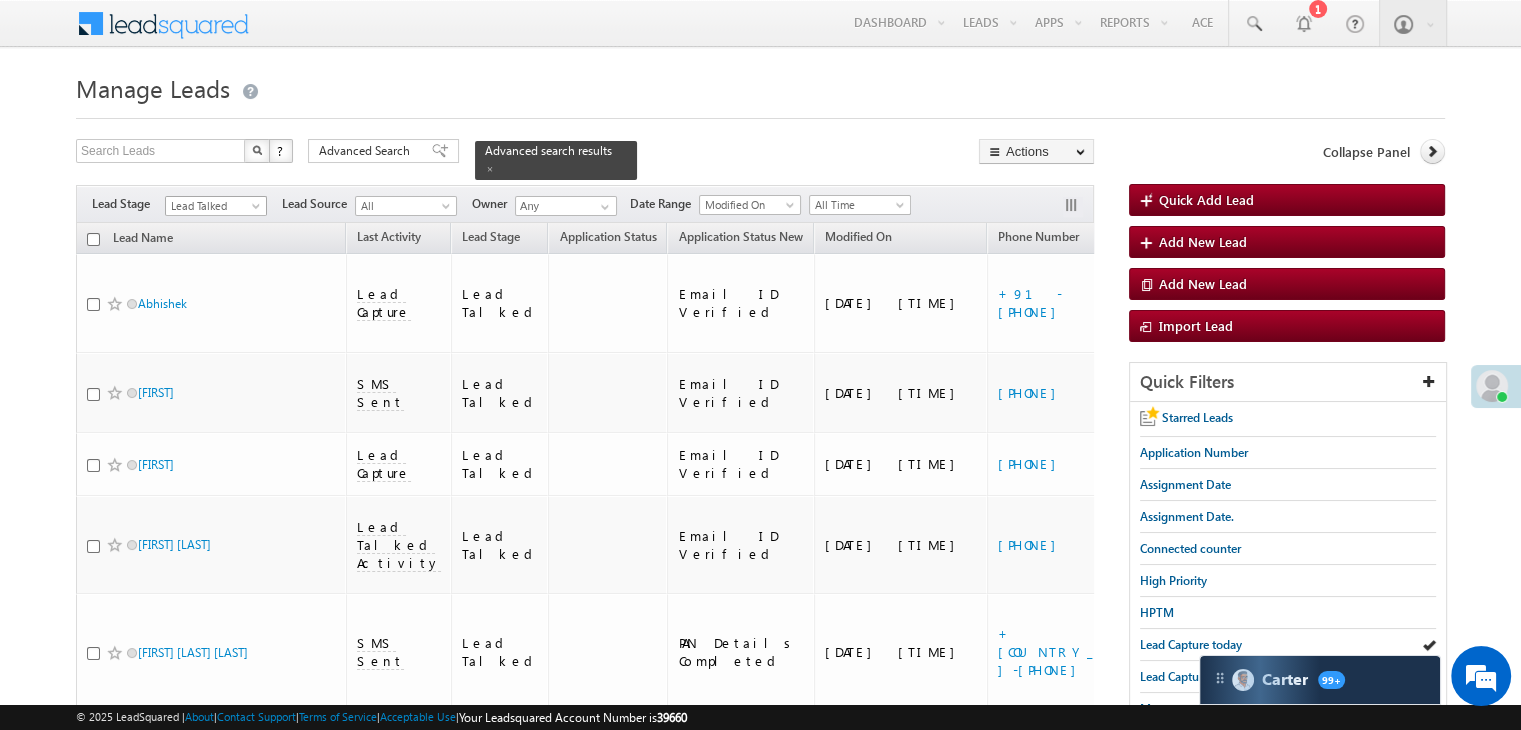 click on "Lead Talked" at bounding box center (213, 206) 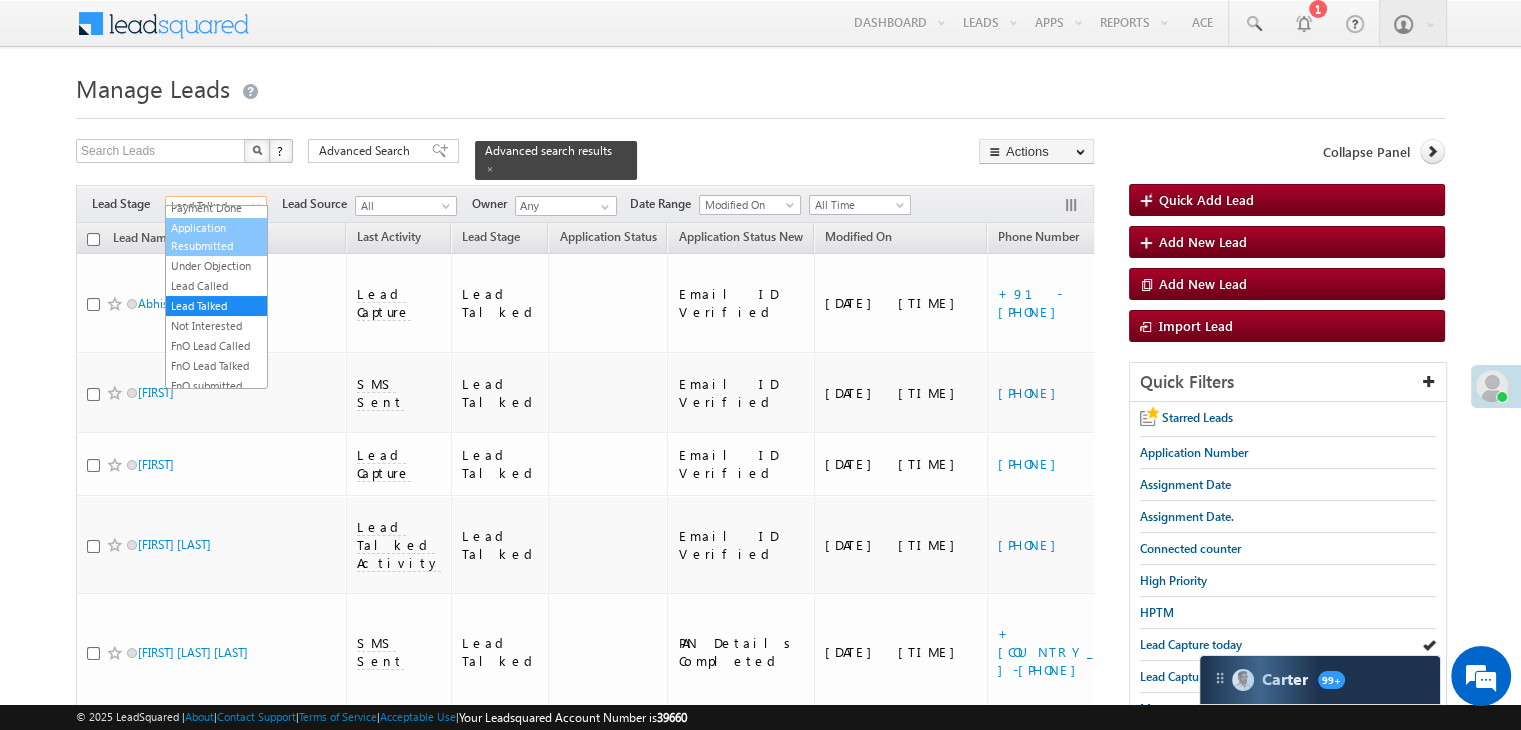 scroll, scrollTop: 0, scrollLeft: 0, axis: both 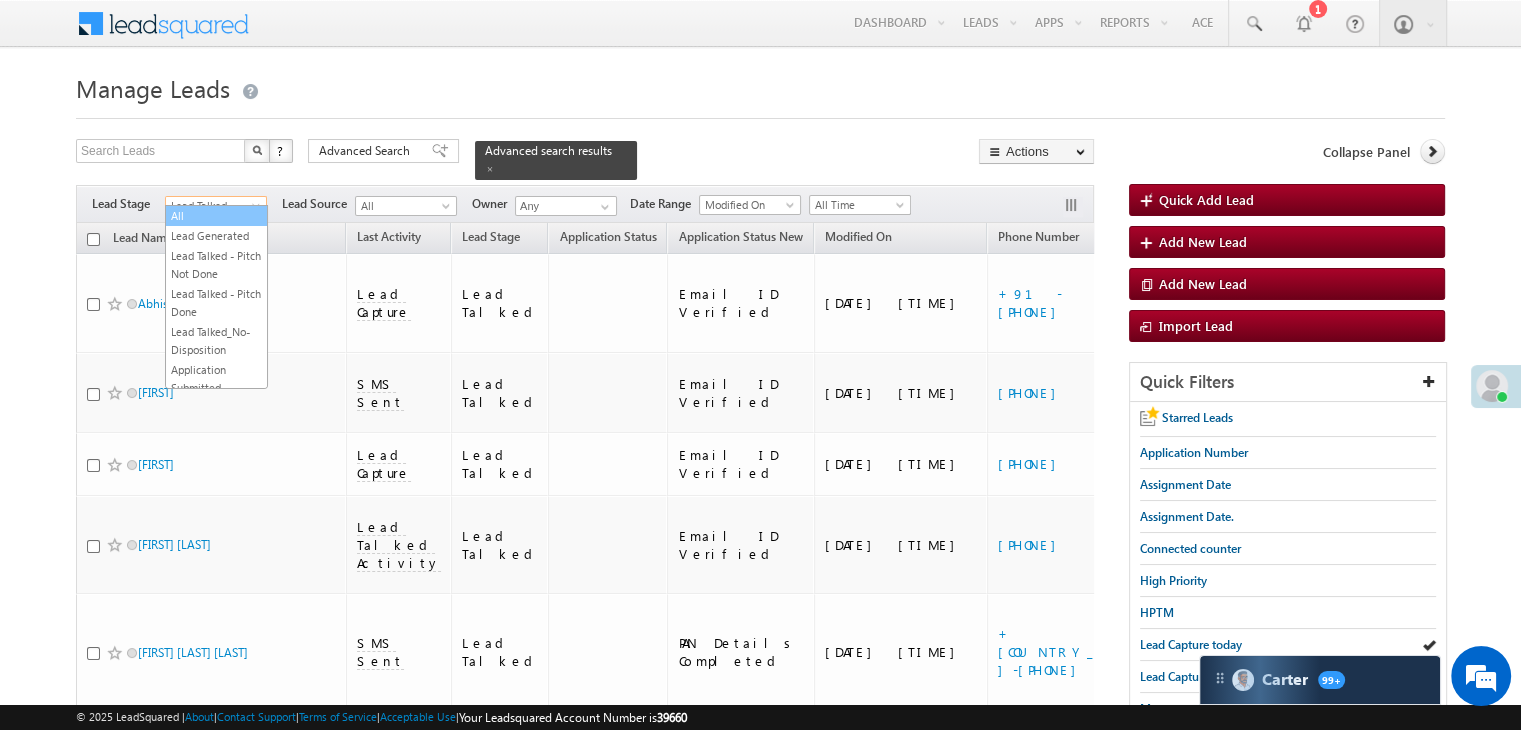 click on "All" at bounding box center (216, 216) 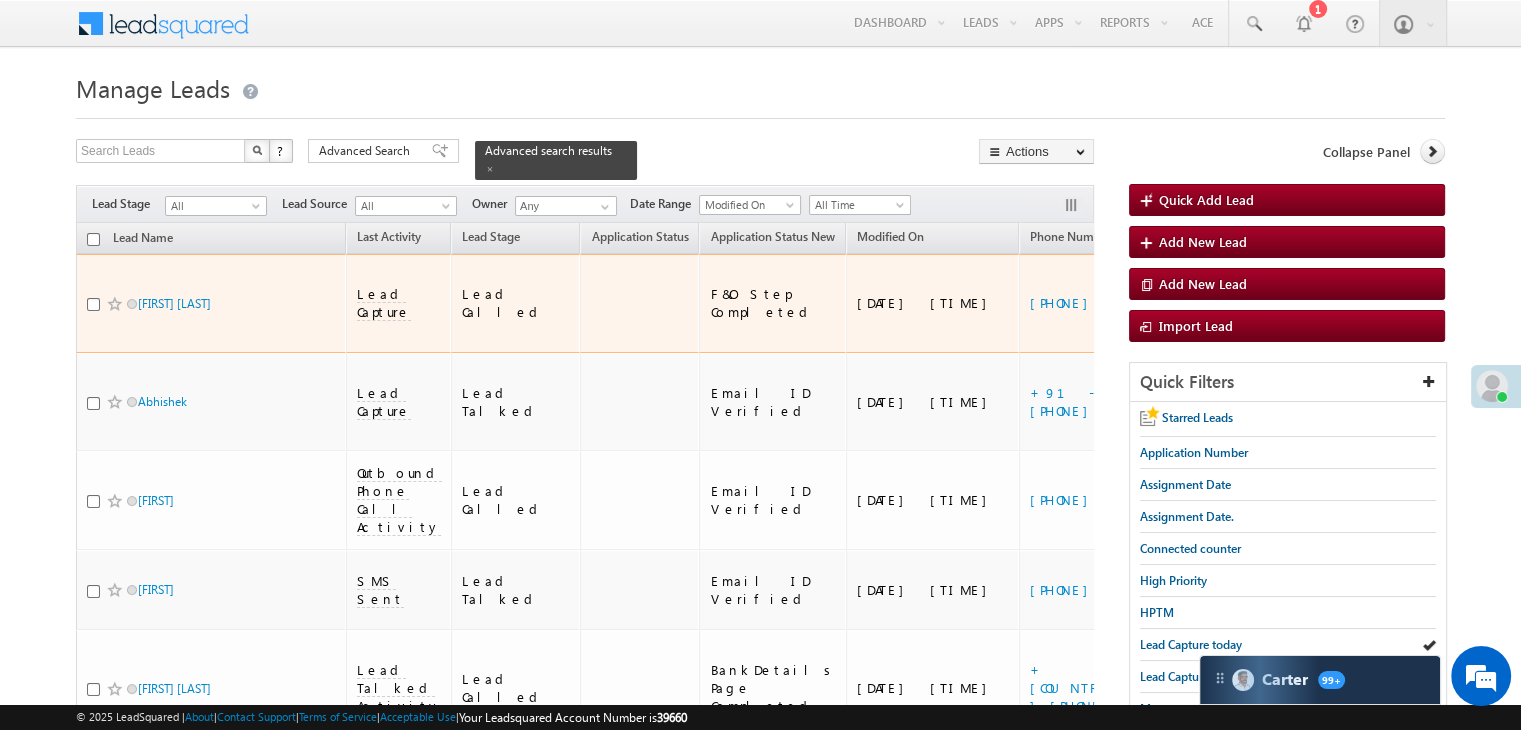 click on "https://angelbroking1-pk3em7sa.customui-test.leadsquared.com?leadId=7a518a15-267c-4f4c-9246-b734c6bff741" at bounding box center [1313, 303] 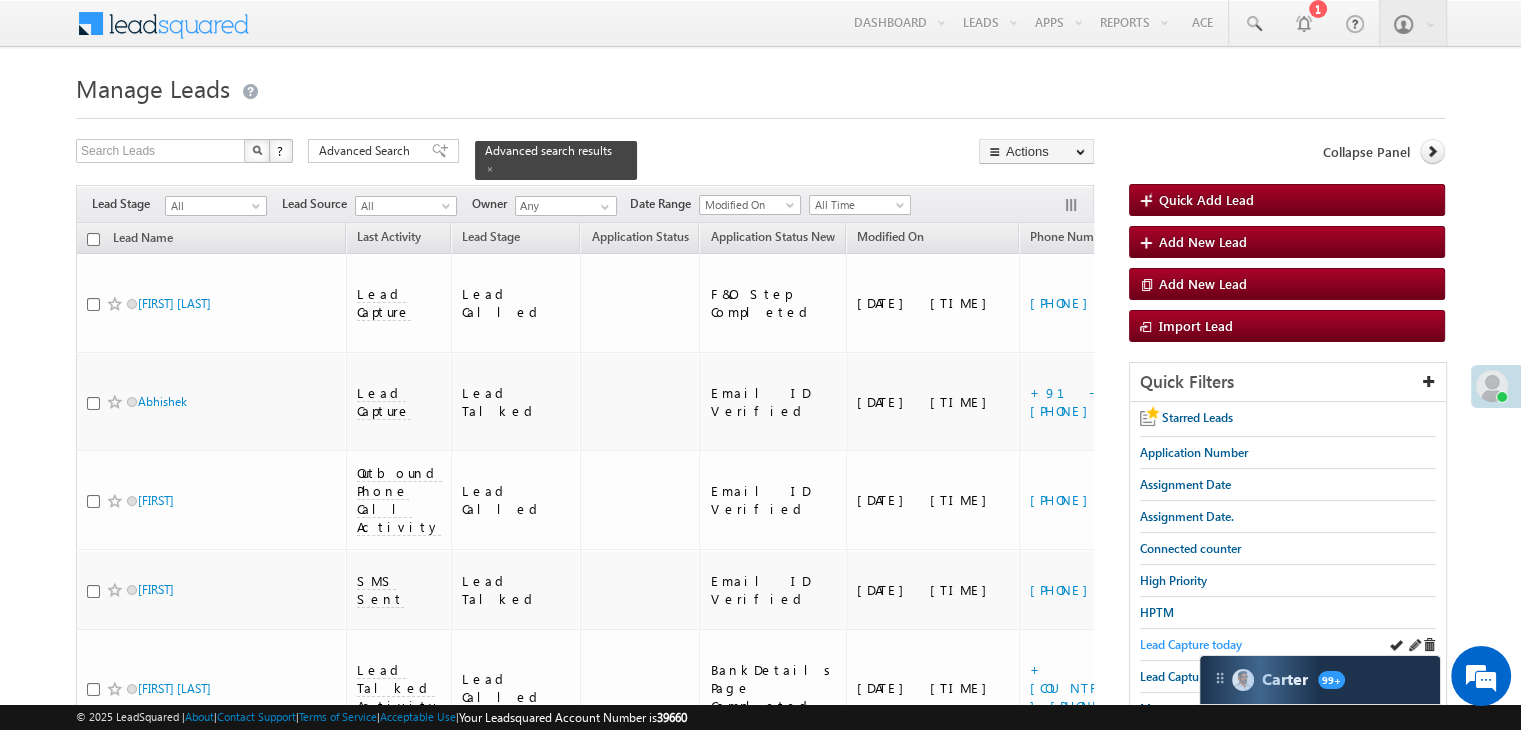 click on "Lead Capture today" at bounding box center (1191, 644) 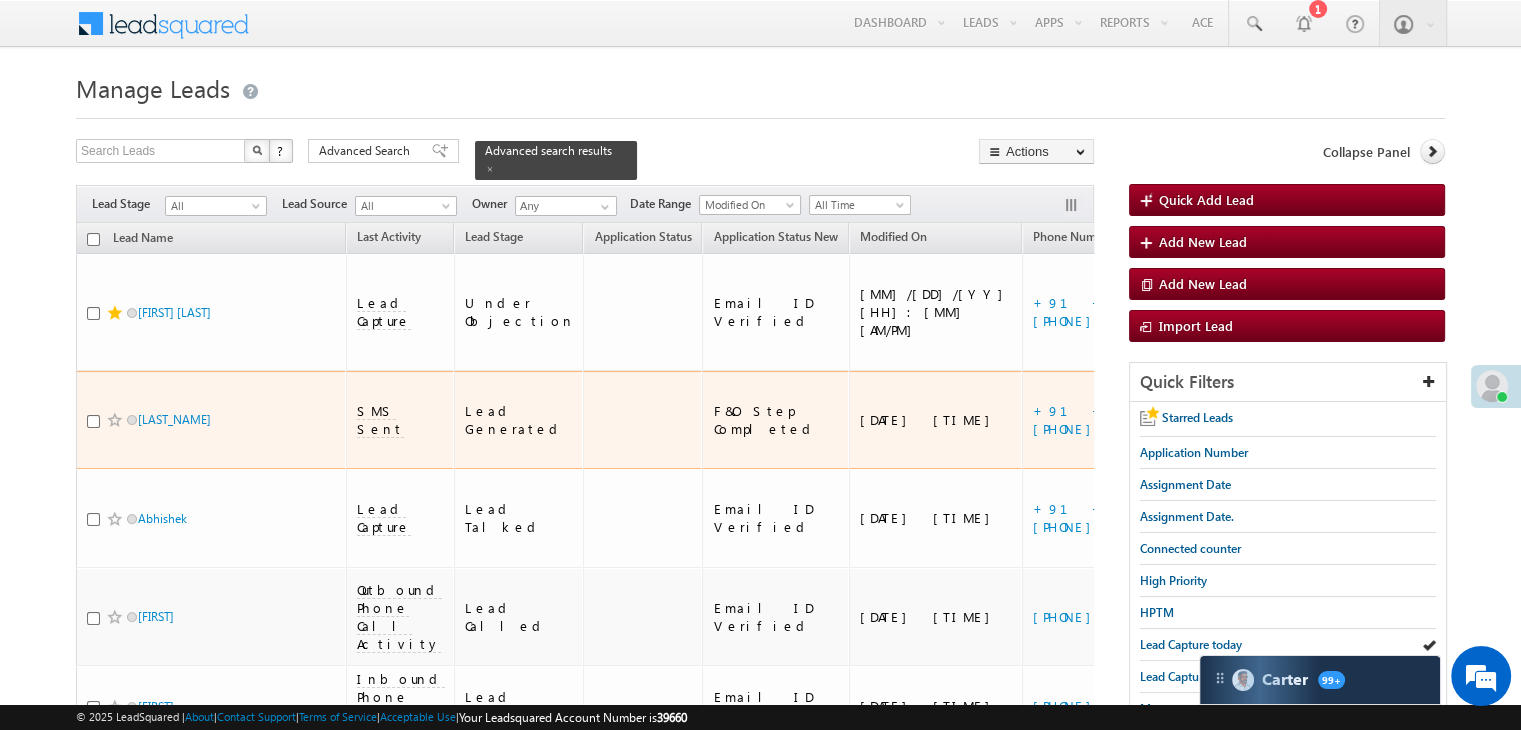 click on "https://angelbroking1-pk3em7sa.customui-test.leadsquared.com?leadId=2278782f-92bb-48ba-a14c-f680fdeba55d" at bounding box center (1316, 312) 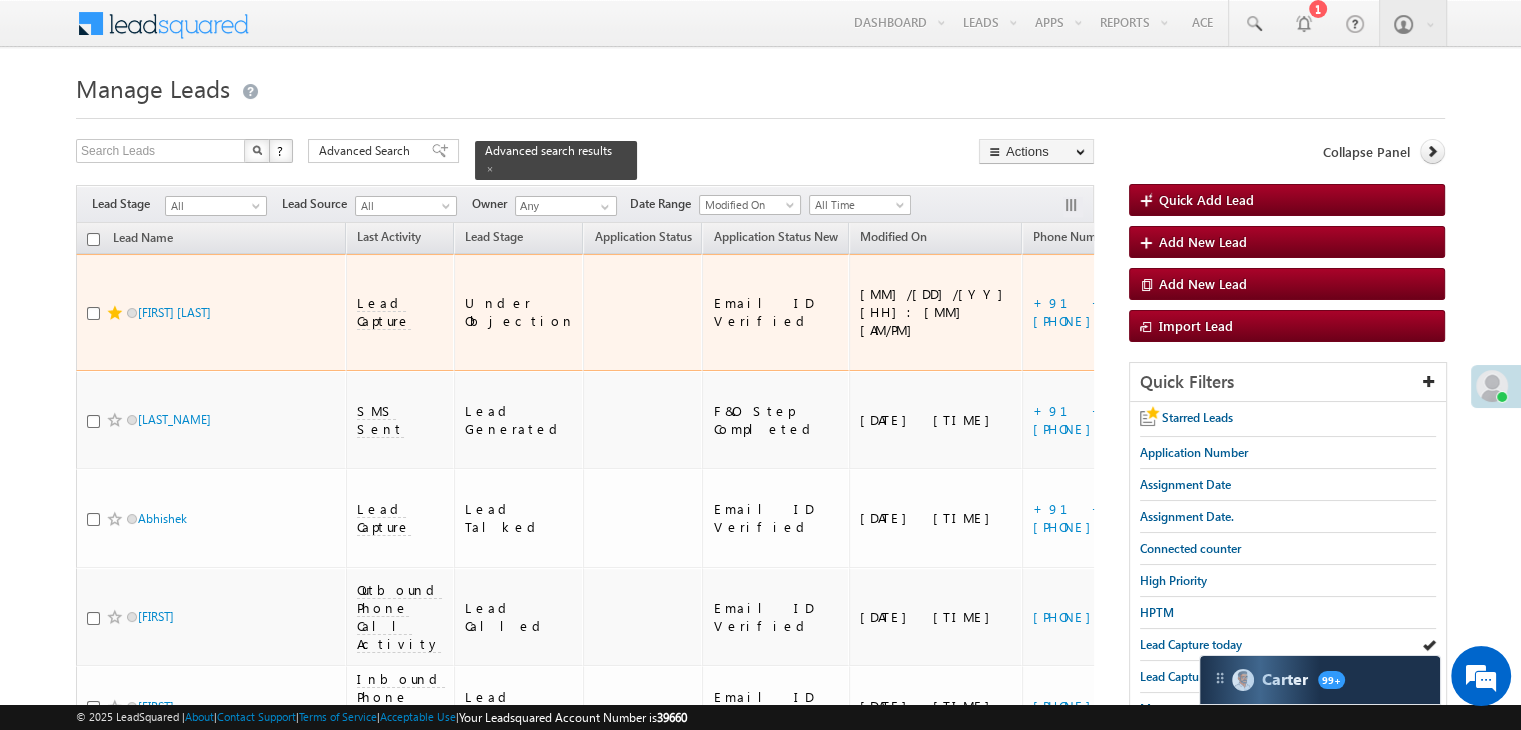 click on "https://angelbroking1-pk3em7sa.customui-test.leadsquared.com?leadId=2278782f-92bb-48ba-a14c-f680fdeba55d" at bounding box center (1316, 312) 